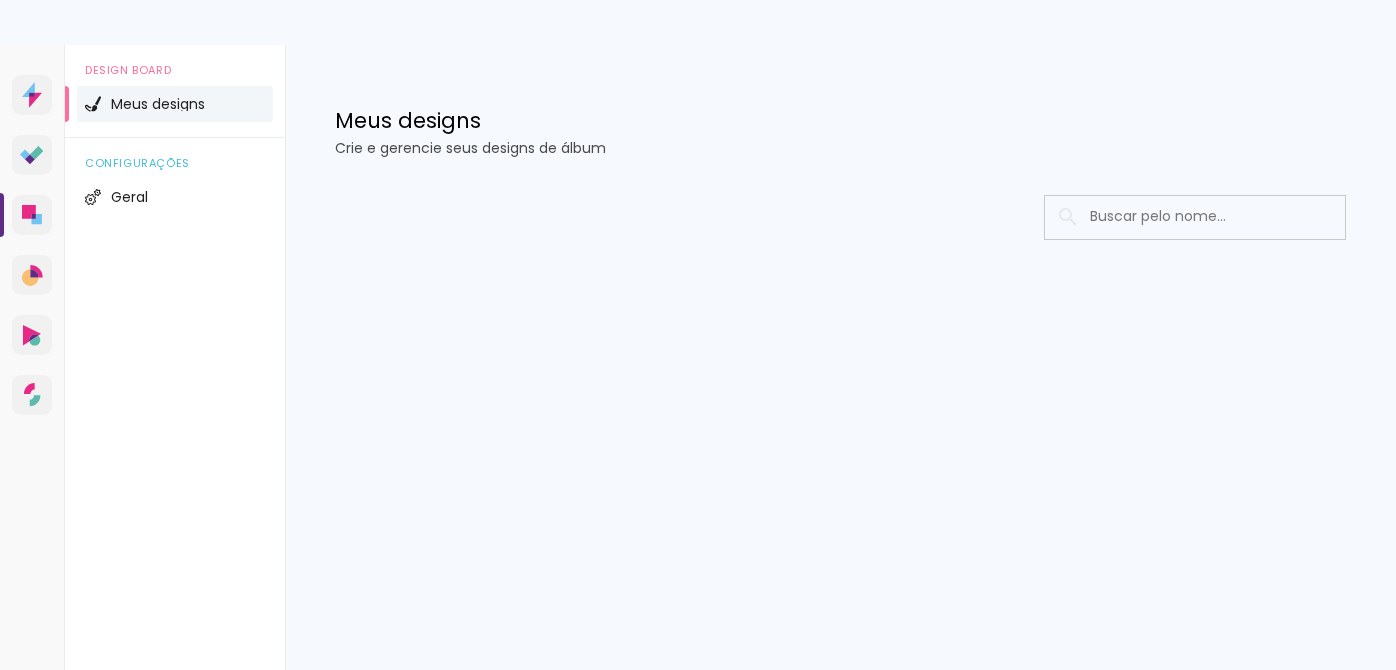 scroll, scrollTop: 0, scrollLeft: 0, axis: both 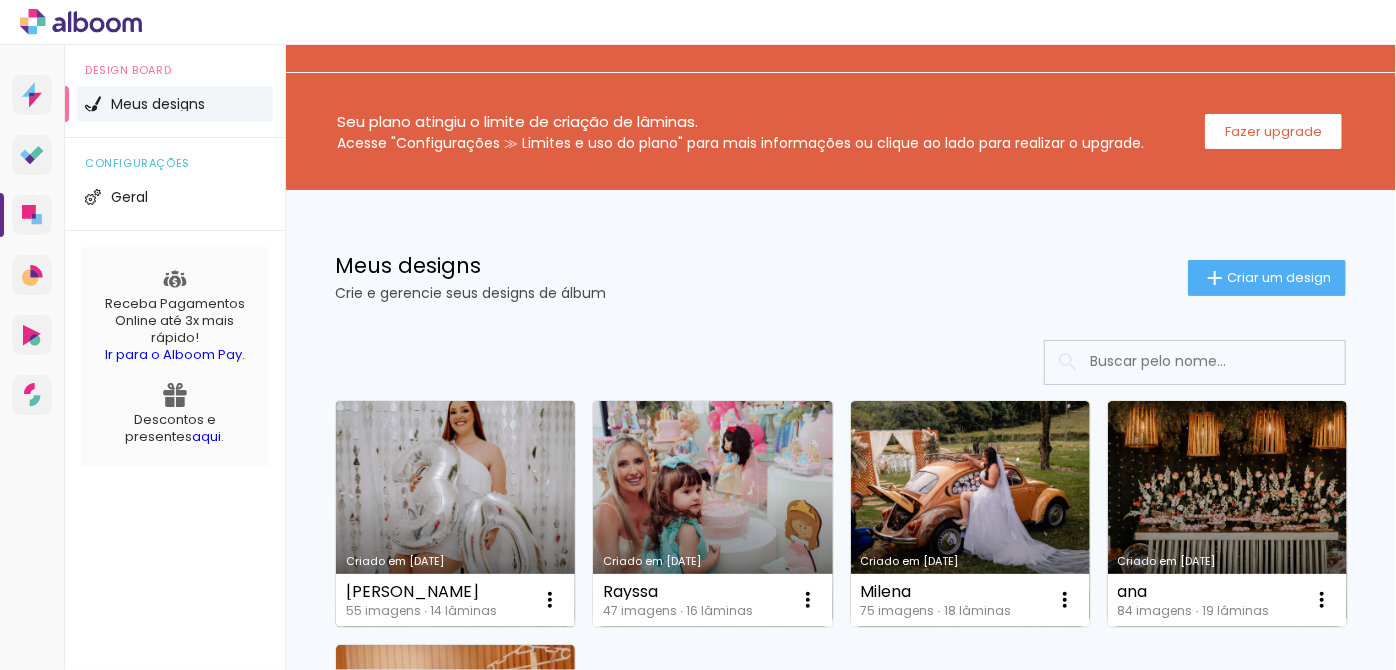 click on "Criado em [DATE]" at bounding box center (455, 514) 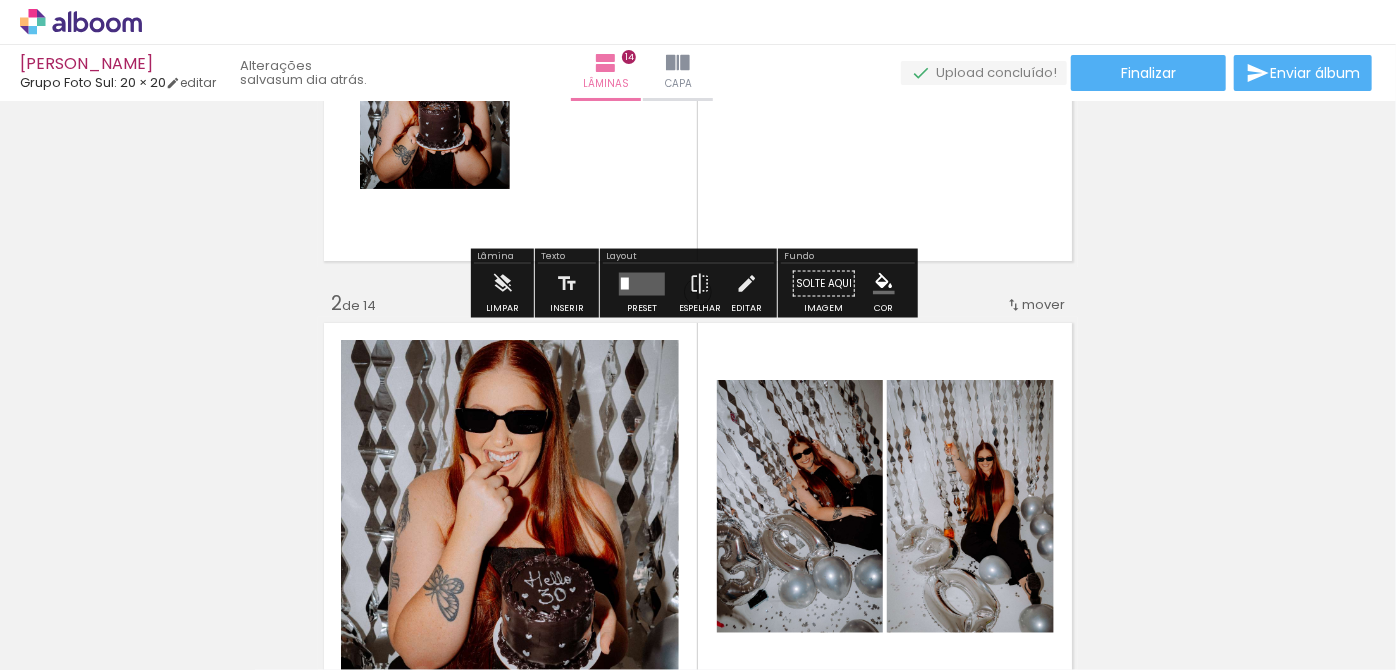 scroll, scrollTop: 181, scrollLeft: 0, axis: vertical 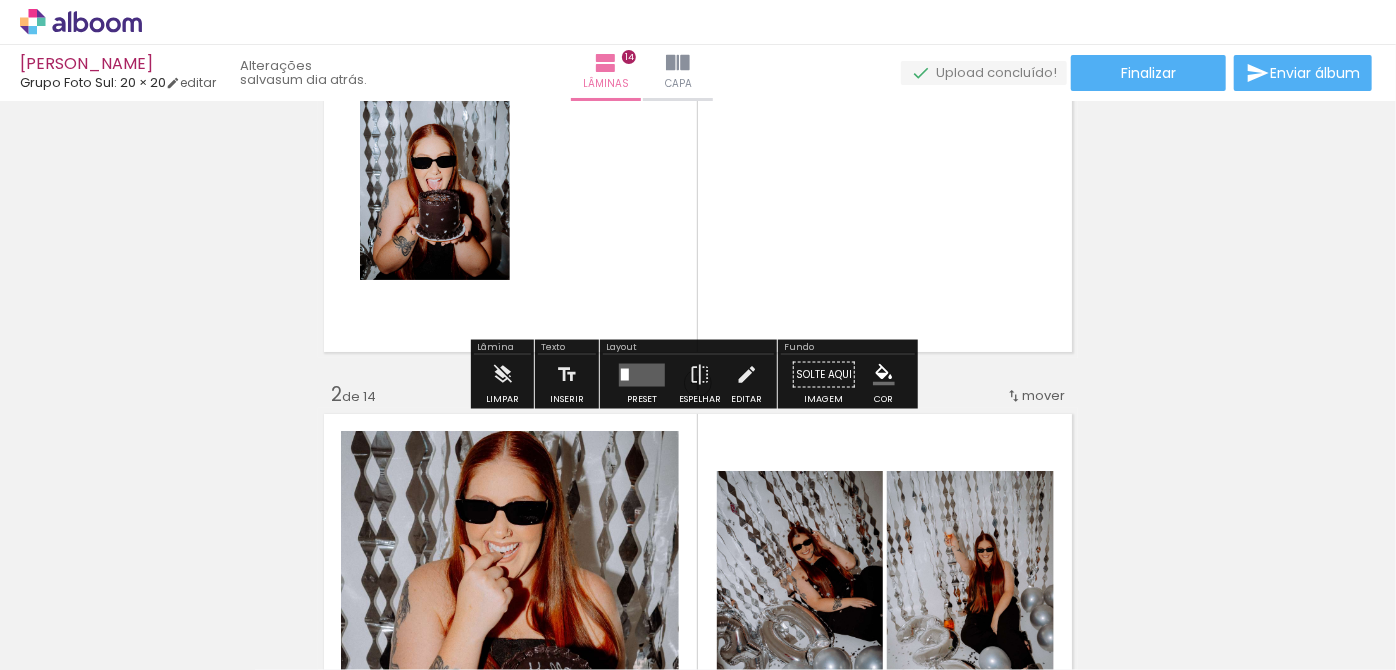 click at bounding box center (642, 374) 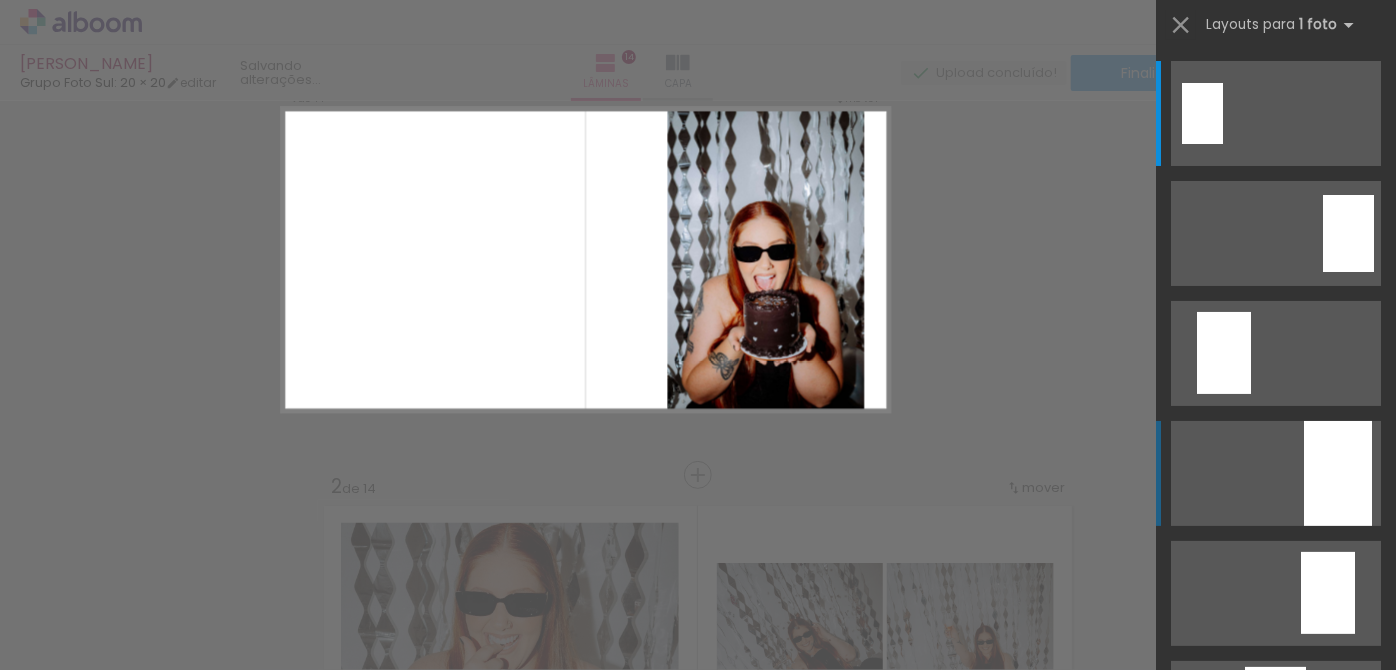 scroll, scrollTop: 25, scrollLeft: 0, axis: vertical 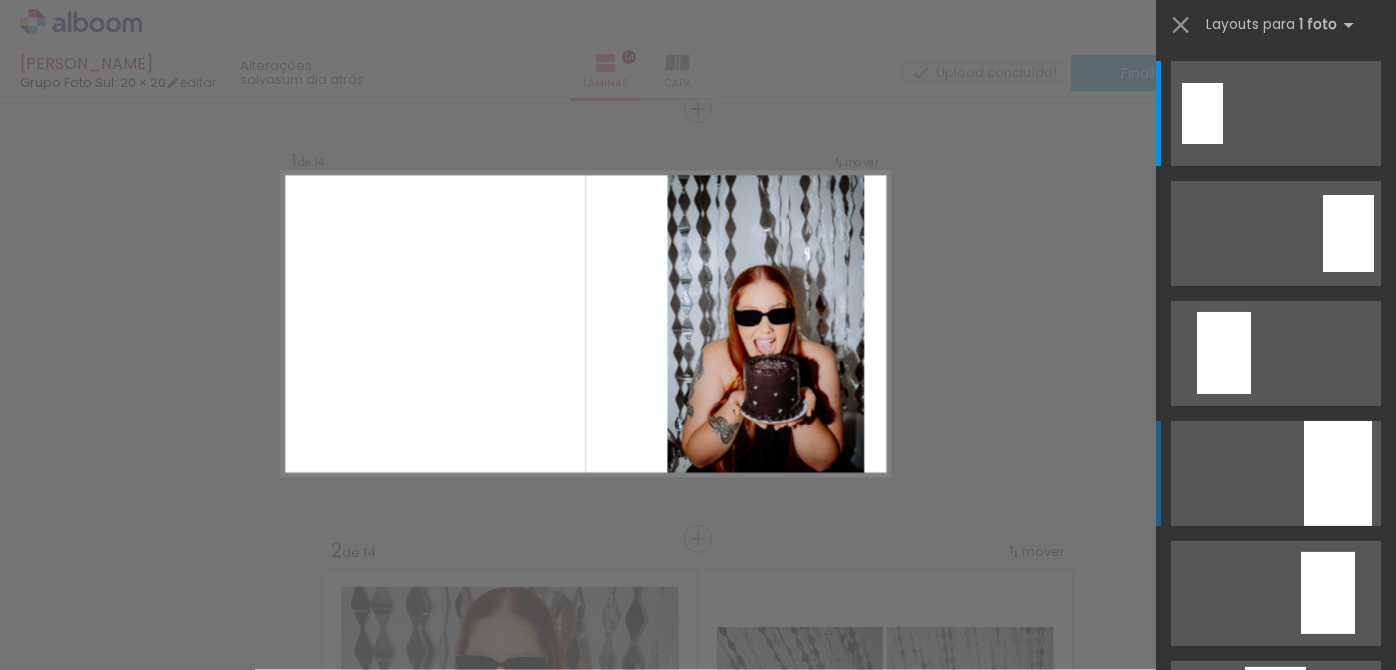 click at bounding box center (1338, 473) 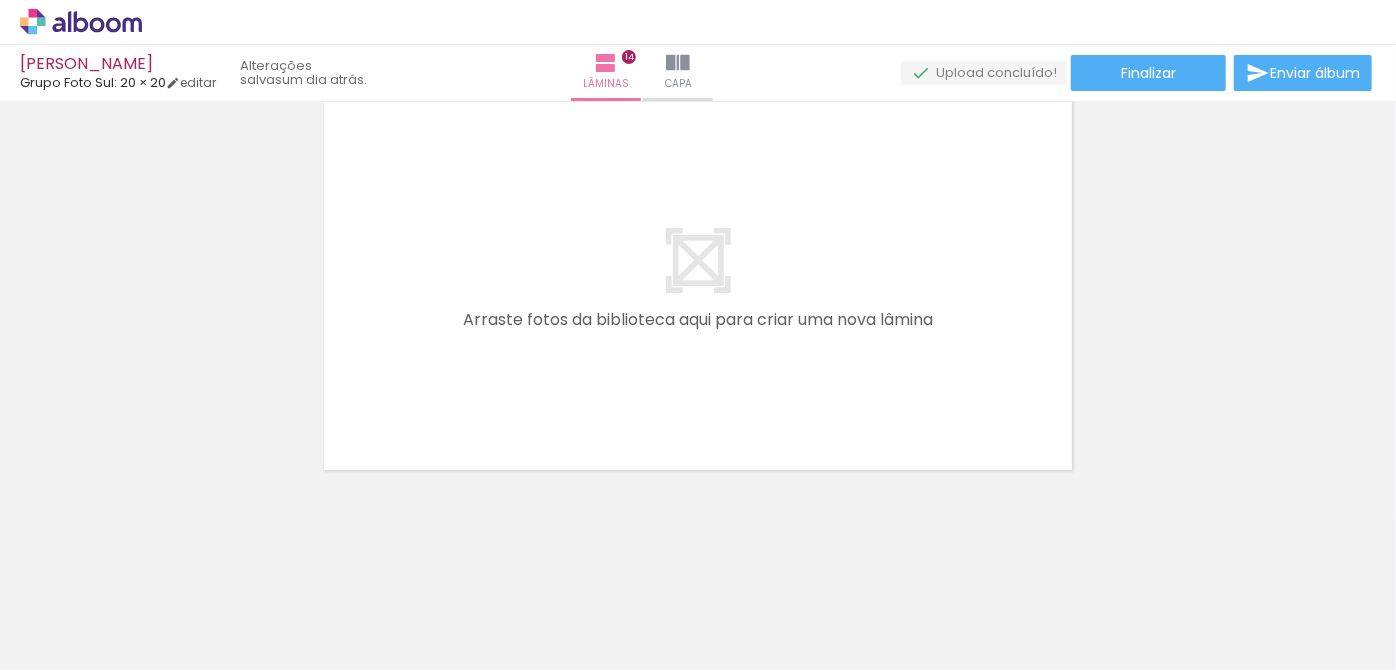scroll, scrollTop: 5901, scrollLeft: 0, axis: vertical 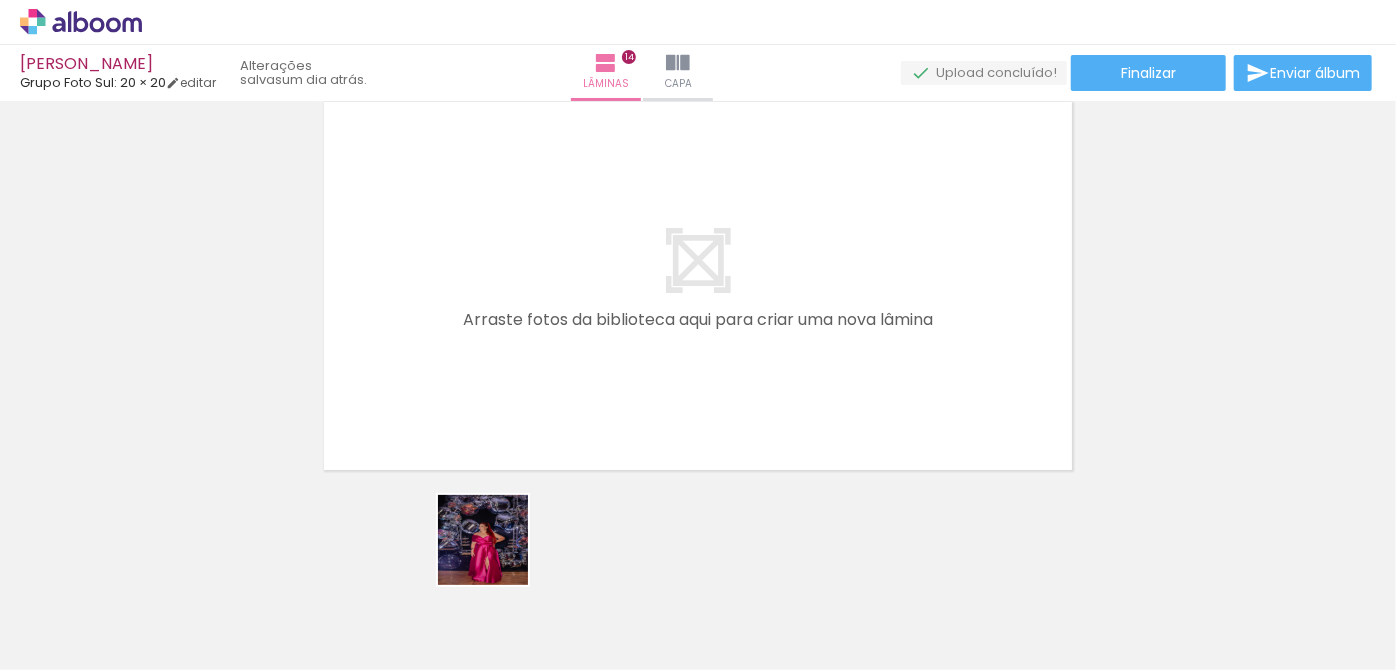 drag, startPoint x: 477, startPoint y: 599, endPoint x: 666, endPoint y: 411, distance: 266.5802 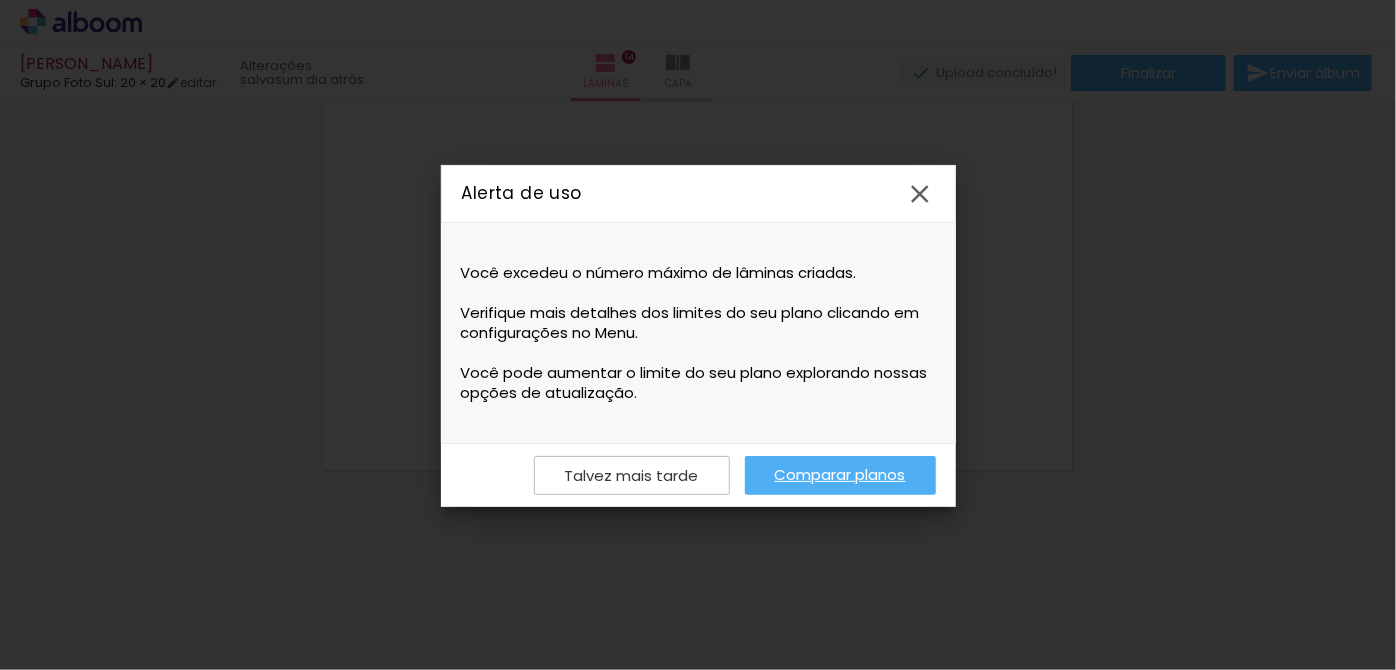 click on "Talvez mais tarde" at bounding box center [0, 0] 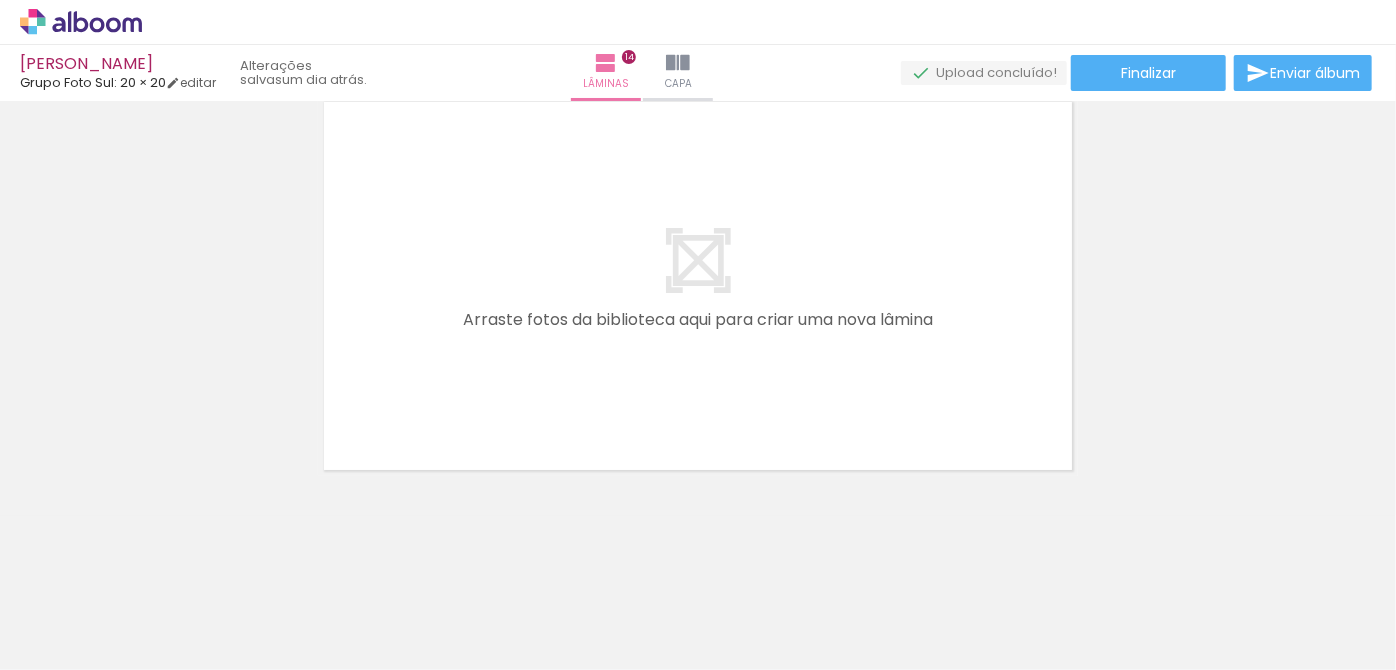 drag, startPoint x: 800, startPoint y: 614, endPoint x: 813, endPoint y: 398, distance: 216.39085 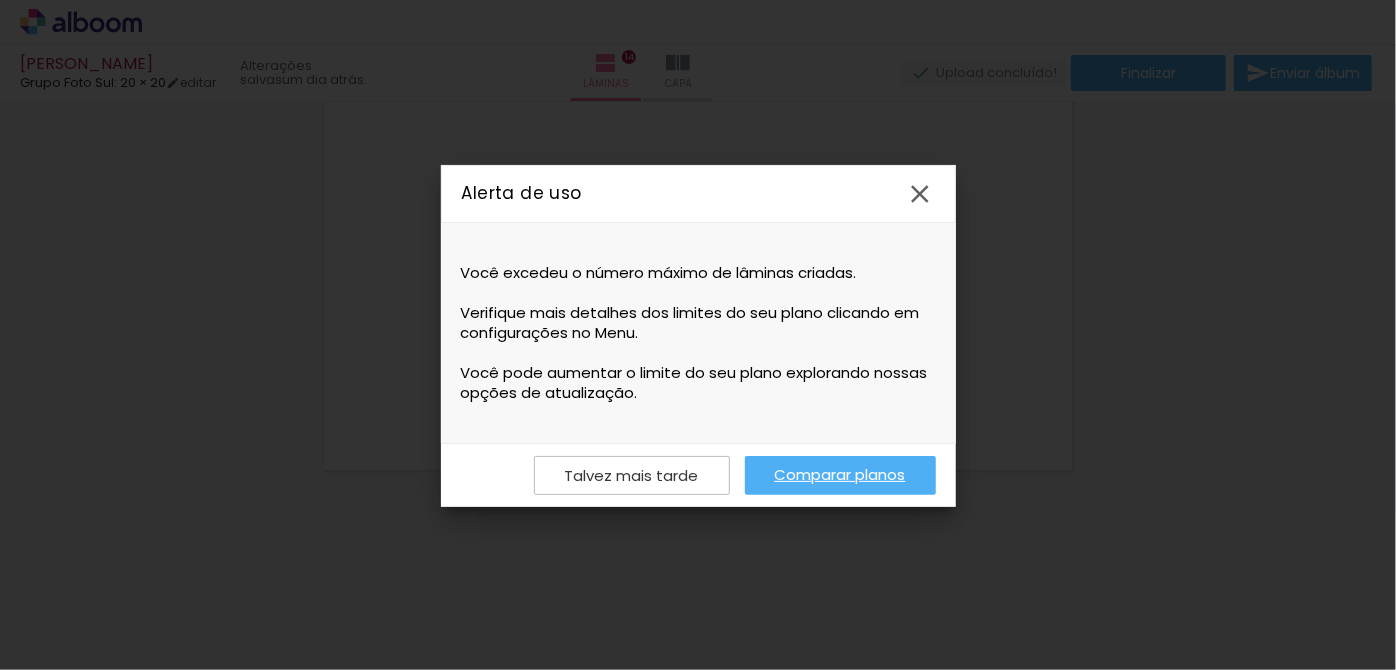 click at bounding box center [920, 194] 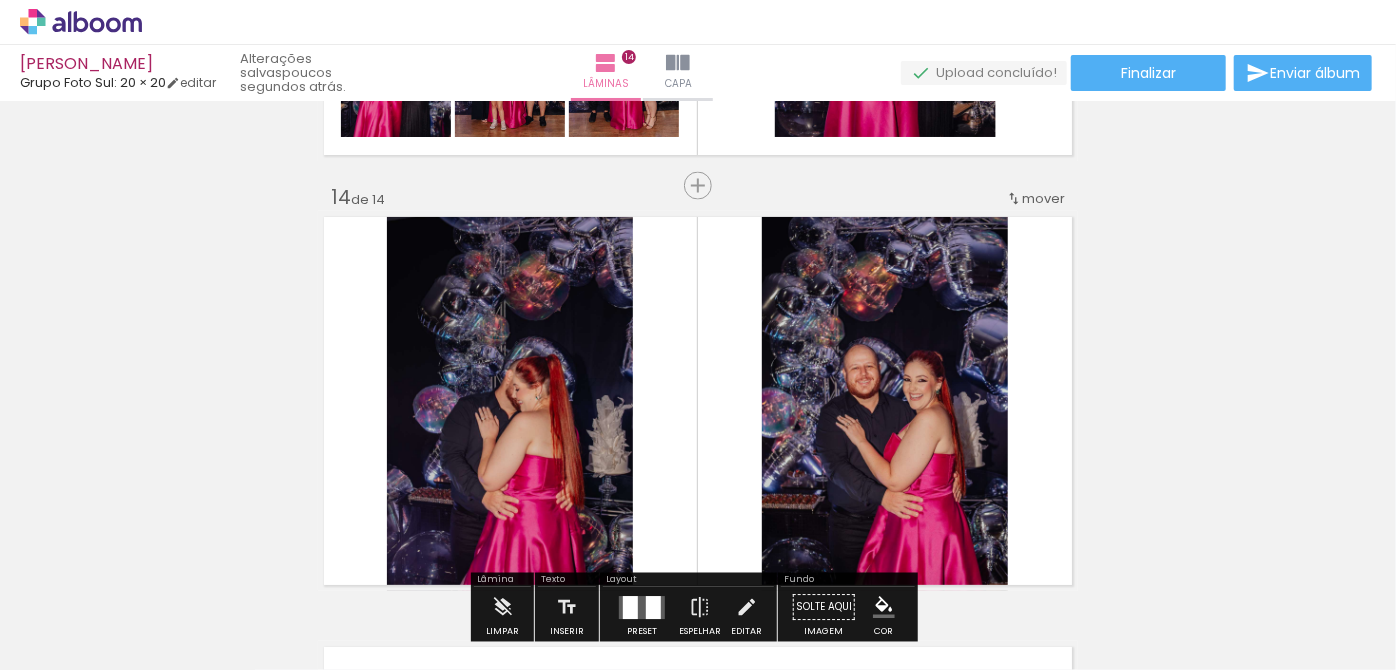 scroll, scrollTop: 5447, scrollLeft: 0, axis: vertical 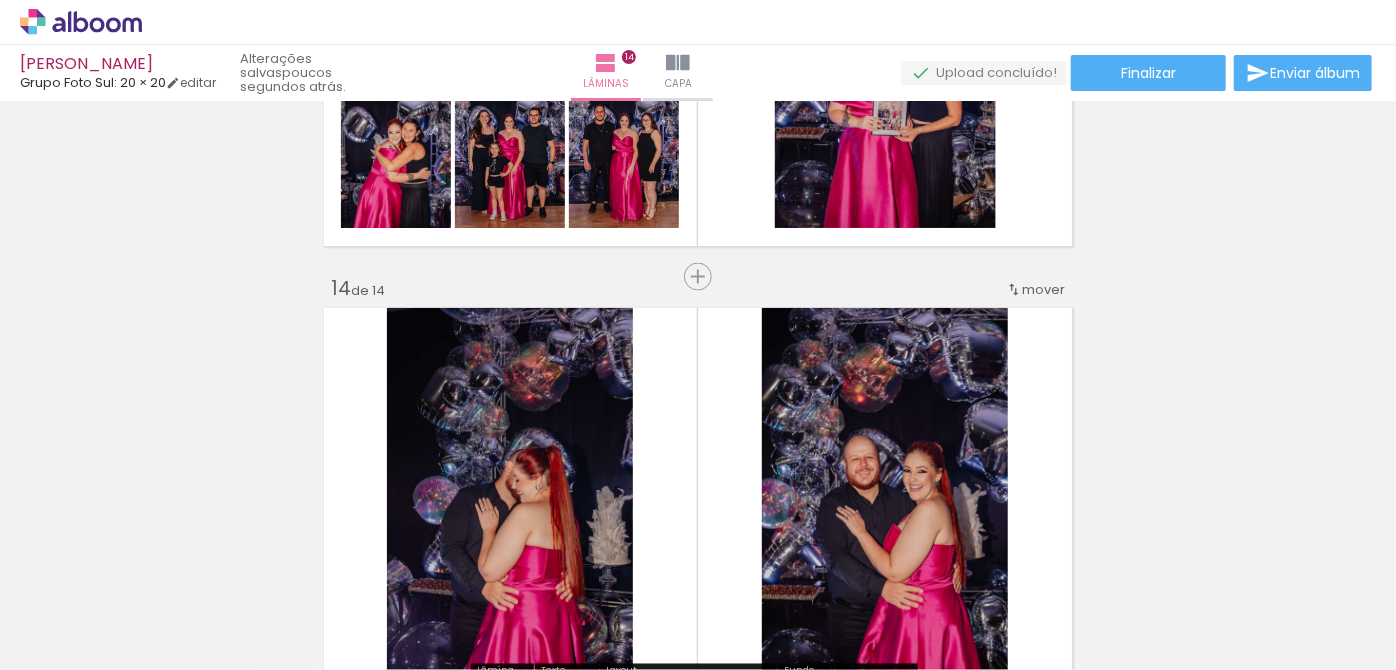 click 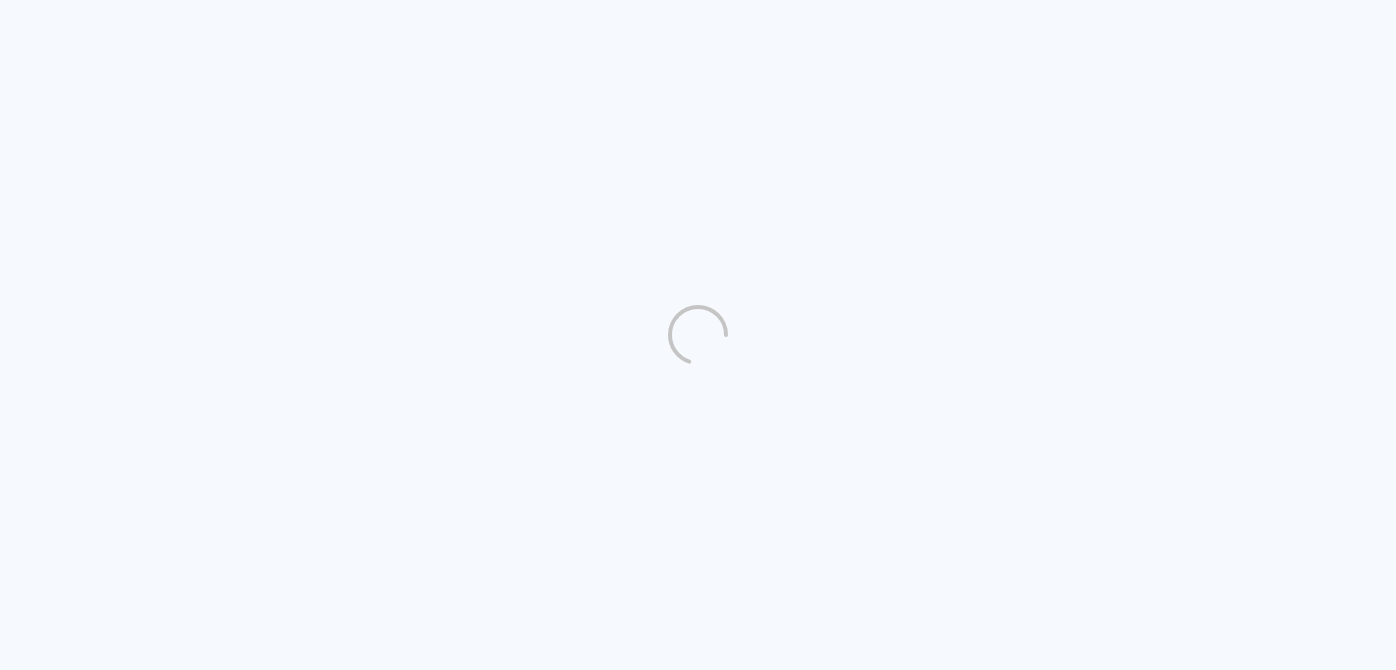 scroll, scrollTop: 0, scrollLeft: 0, axis: both 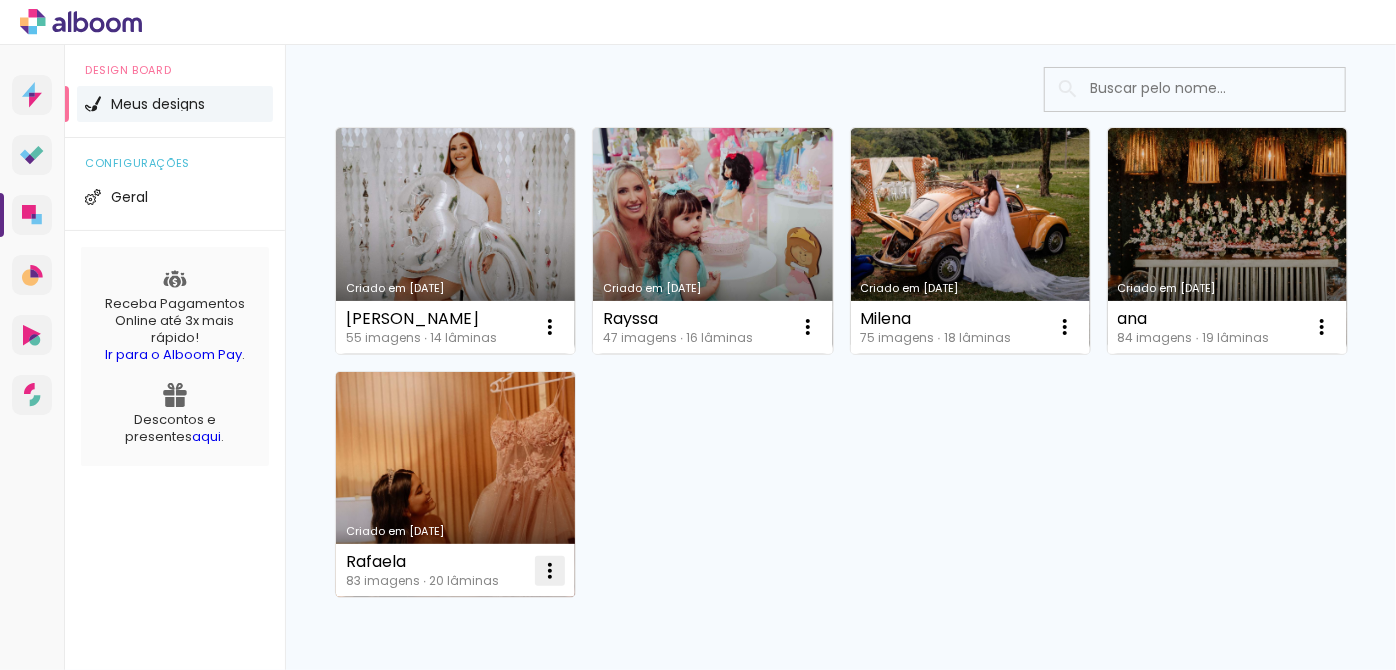 click at bounding box center (550, 327) 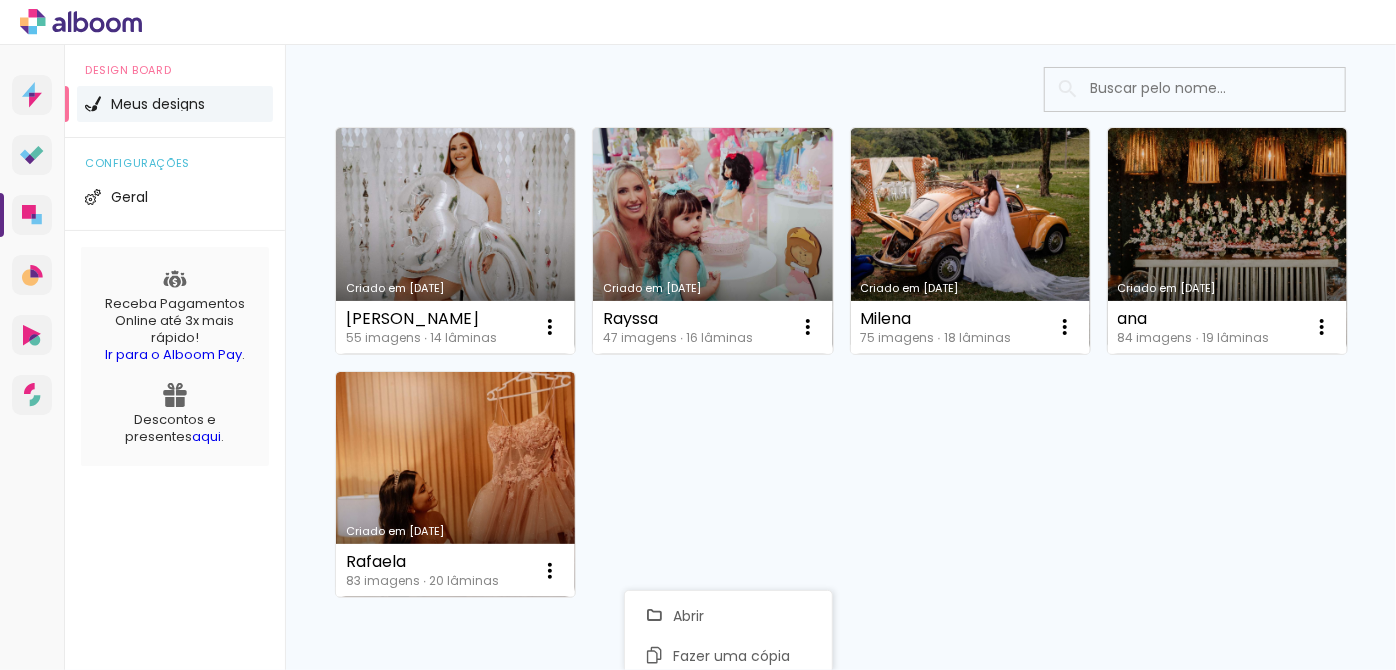 click on "Criado em 18/07/25 Alessandra 55 imagens  ∙ 14 lâminas  Abrir Fazer uma cópia Excluir Criado em 15/07/25 Rayssa 47 imagens  ∙ 16 lâminas  Abrir Fazer uma cópia Excluir Criado em 10/07/25 Milena  75 imagens  ∙ 18 lâminas  Abrir Fazer uma cópia Excluir Criado em 27/05/25 ana 84 imagens  ∙ 19 lâminas  Abrir Fazer uma cópia Excluir Criado em 08/04/25 Rafaela 83 imagens  ∙ 20 lâminas  Abrir Fazer uma cópia Excluir" at bounding box center (840, 361) 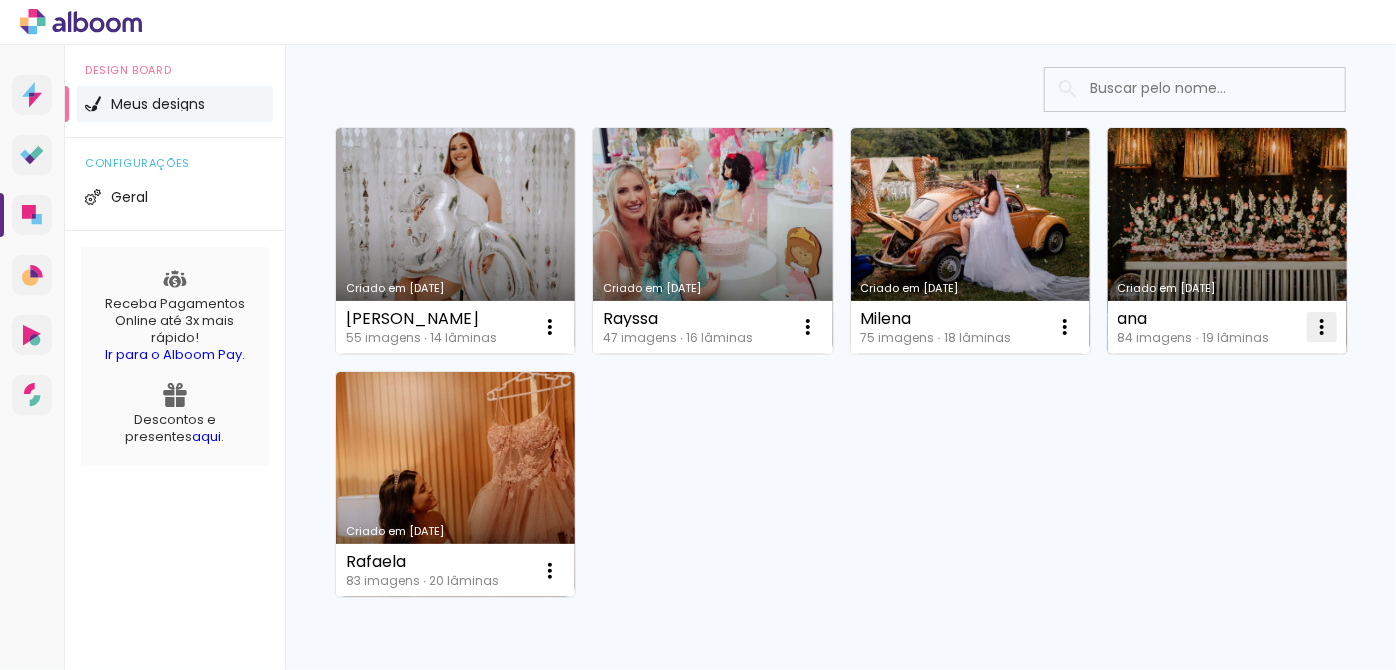 click at bounding box center (1322, 327) 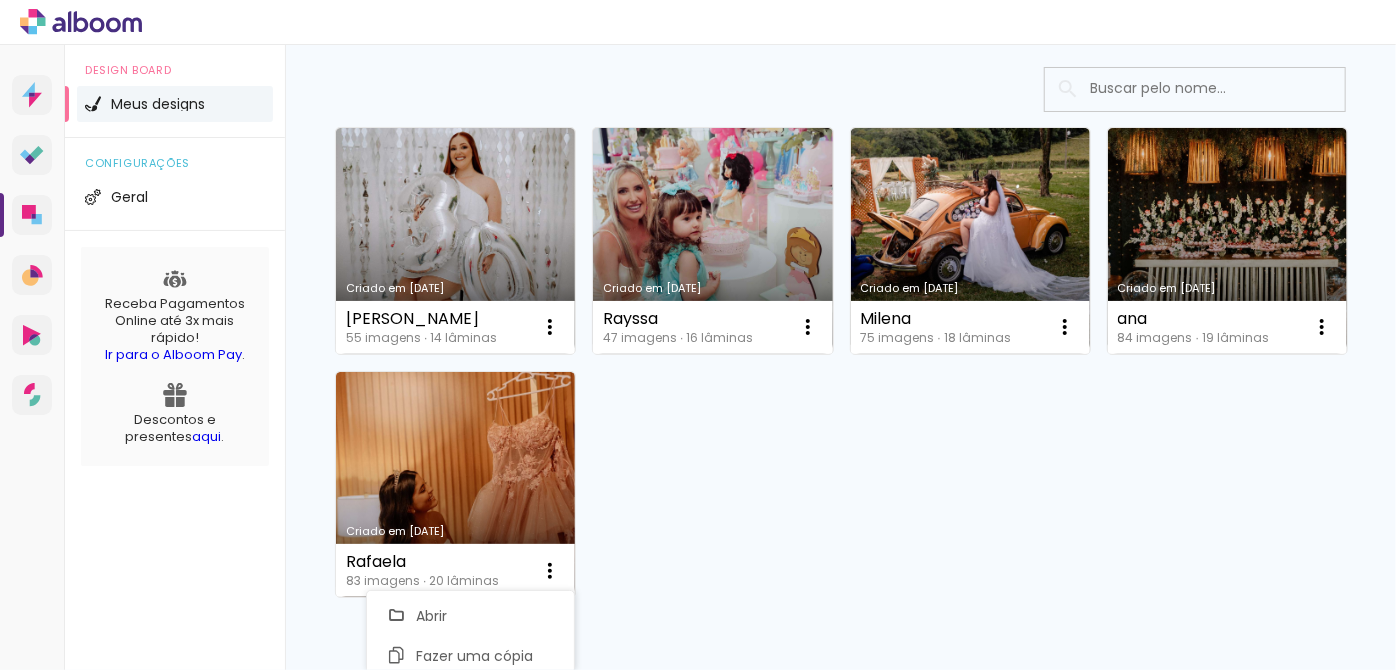 click on "Criado em 18/07/25 Alessandra 55 imagens  ∙ 14 lâminas  Abrir Fazer uma cópia Excluir Criado em 15/07/25 Rayssa 47 imagens  ∙ 16 lâminas  Abrir Fazer uma cópia Excluir Criado em 10/07/25 Milena  75 imagens  ∙ 18 lâminas  Abrir Fazer uma cópia Excluir Criado em 27/05/25 ana 84 imagens  ∙ 19 lâminas  Abrir Fazer uma cópia Excluir Criado em 08/04/25 Rafaela 83 imagens  ∙ 20 lâminas  Abrir Fazer uma cópia Excluir" at bounding box center (840, 361) 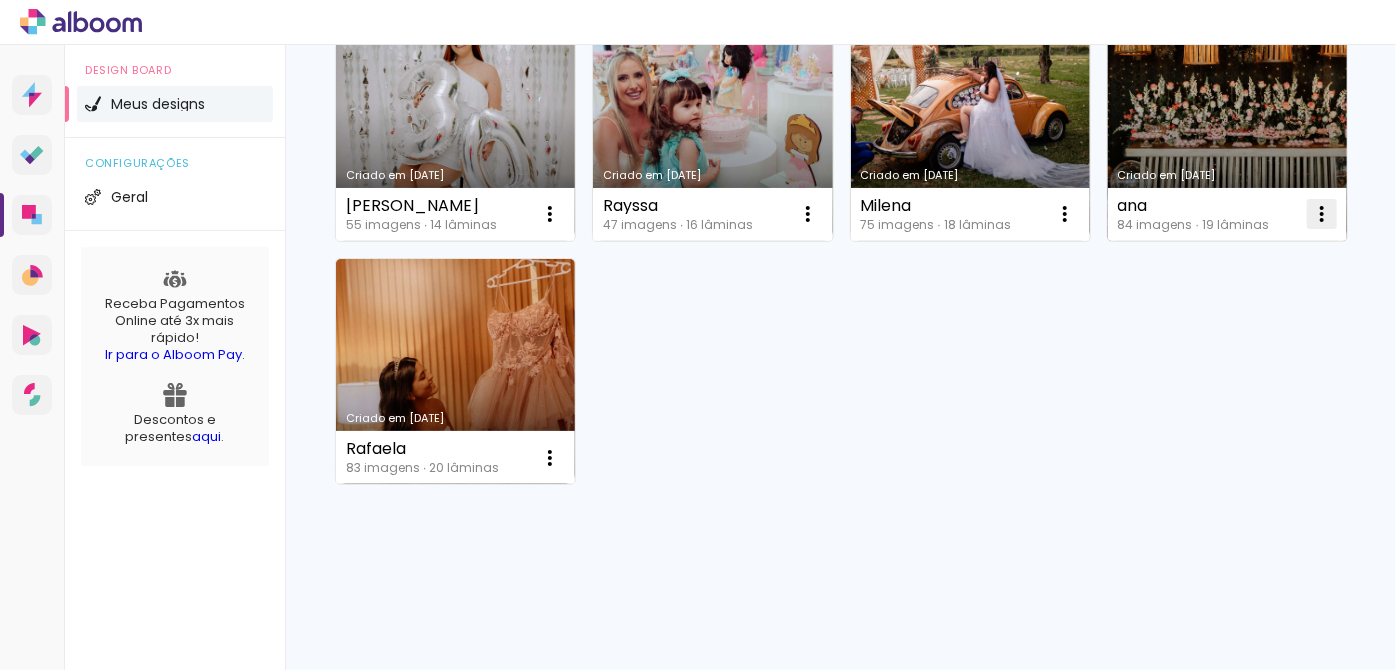 click at bounding box center [1322, 214] 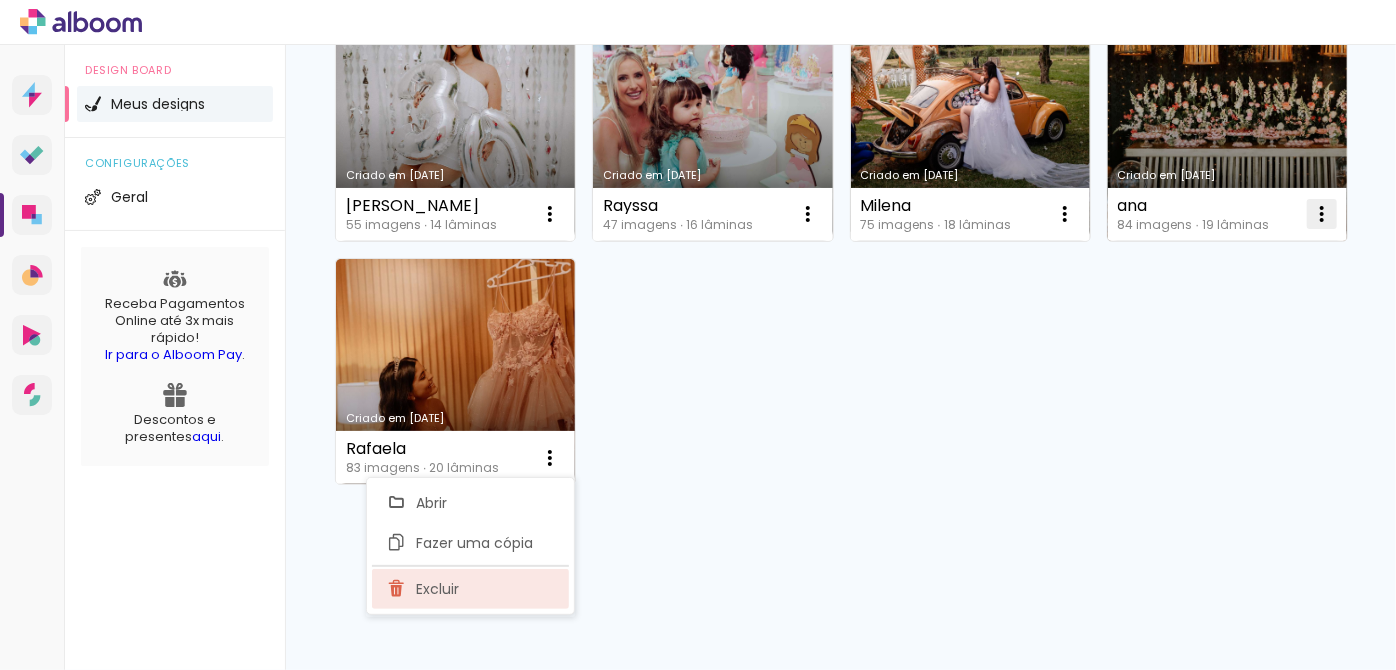click on "Excluir" 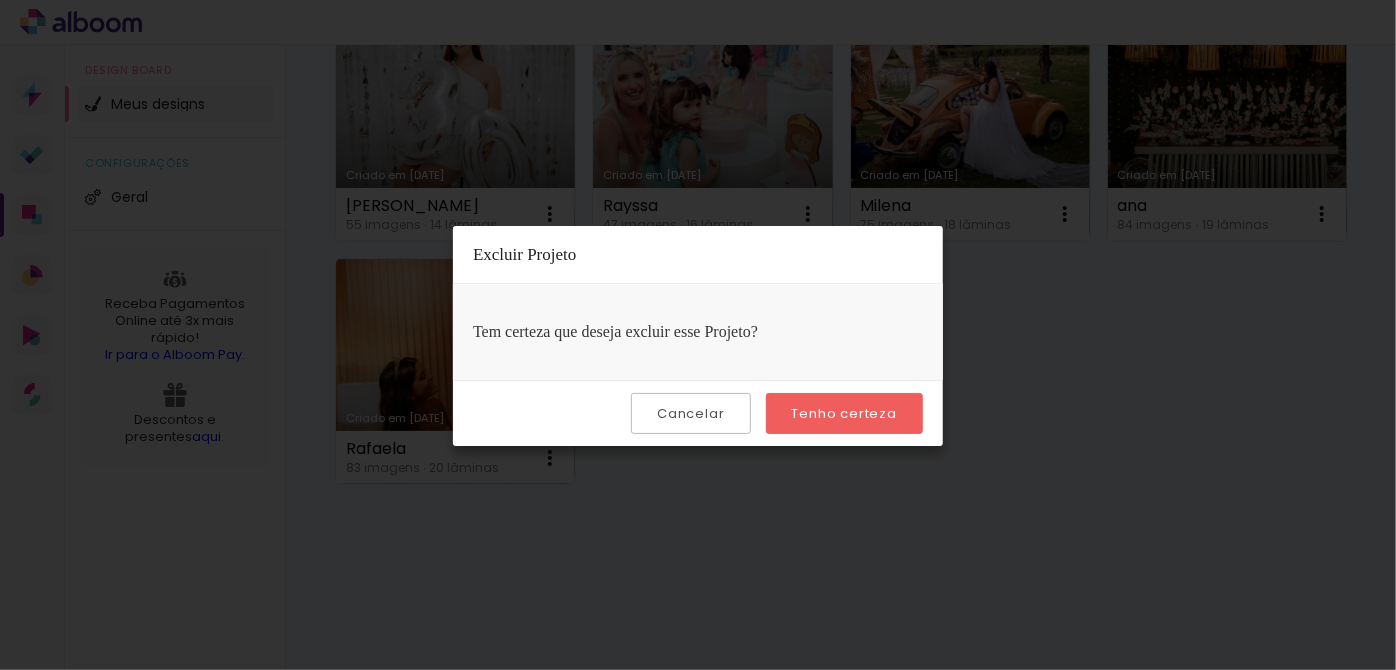 click on "Tenho certeza" at bounding box center [0, 0] 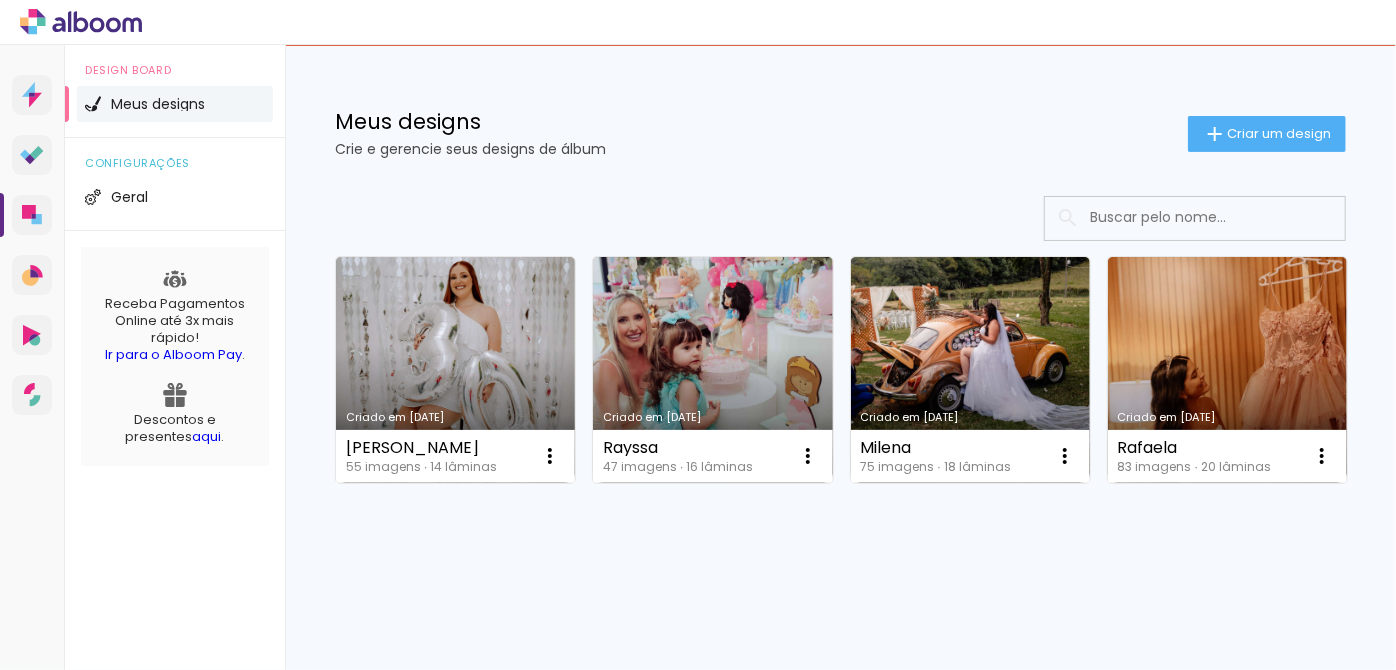 scroll, scrollTop: 112, scrollLeft: 0, axis: vertical 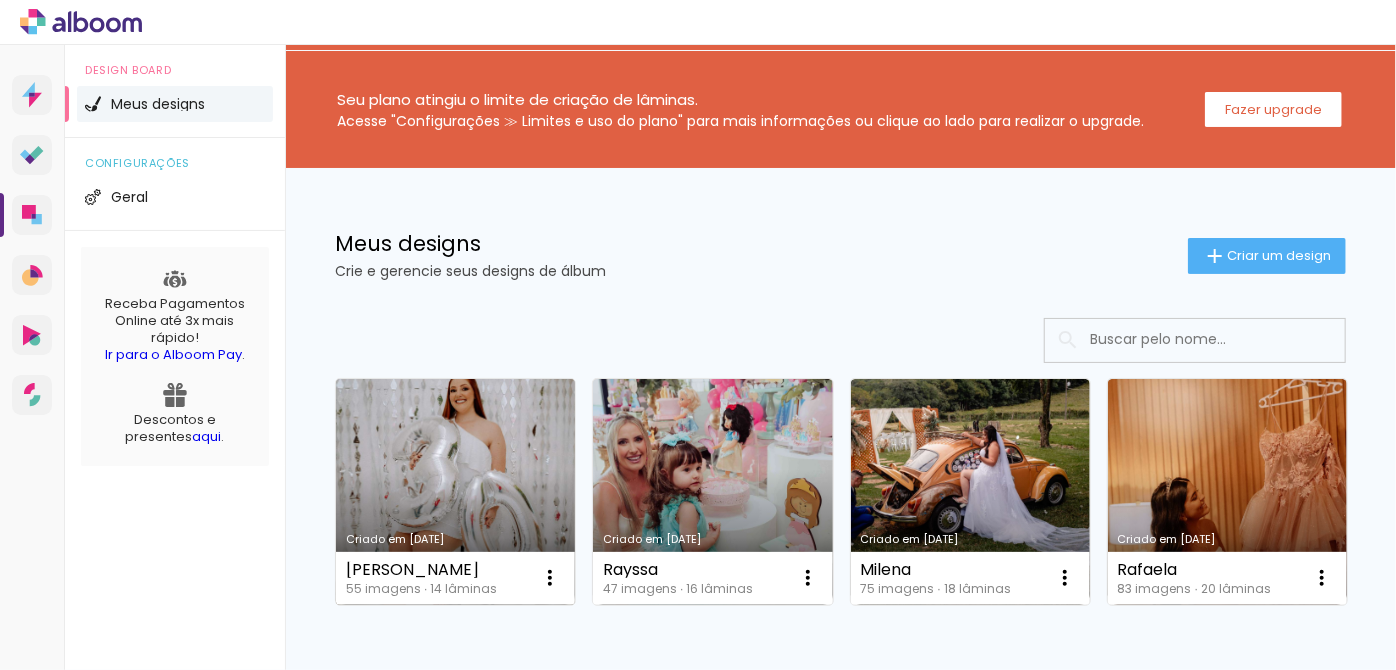 click on "Criado em [DATE]" at bounding box center [455, 492] 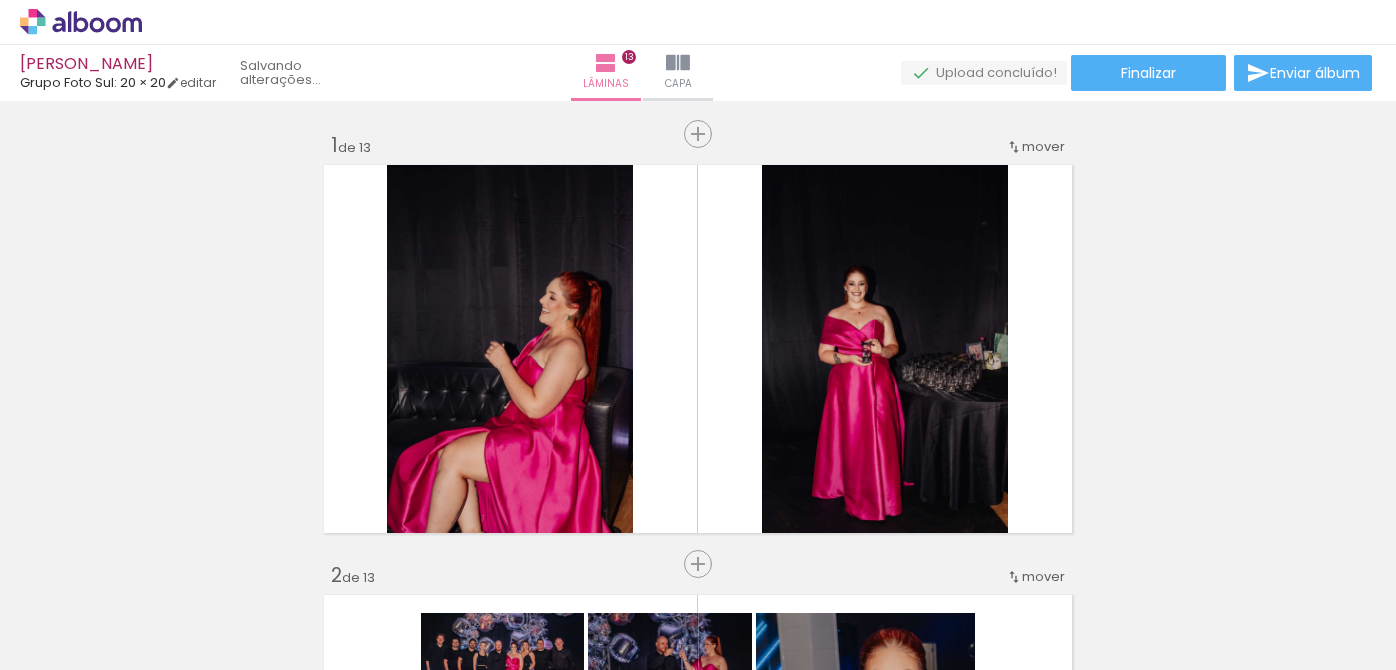 scroll, scrollTop: 0, scrollLeft: 0, axis: both 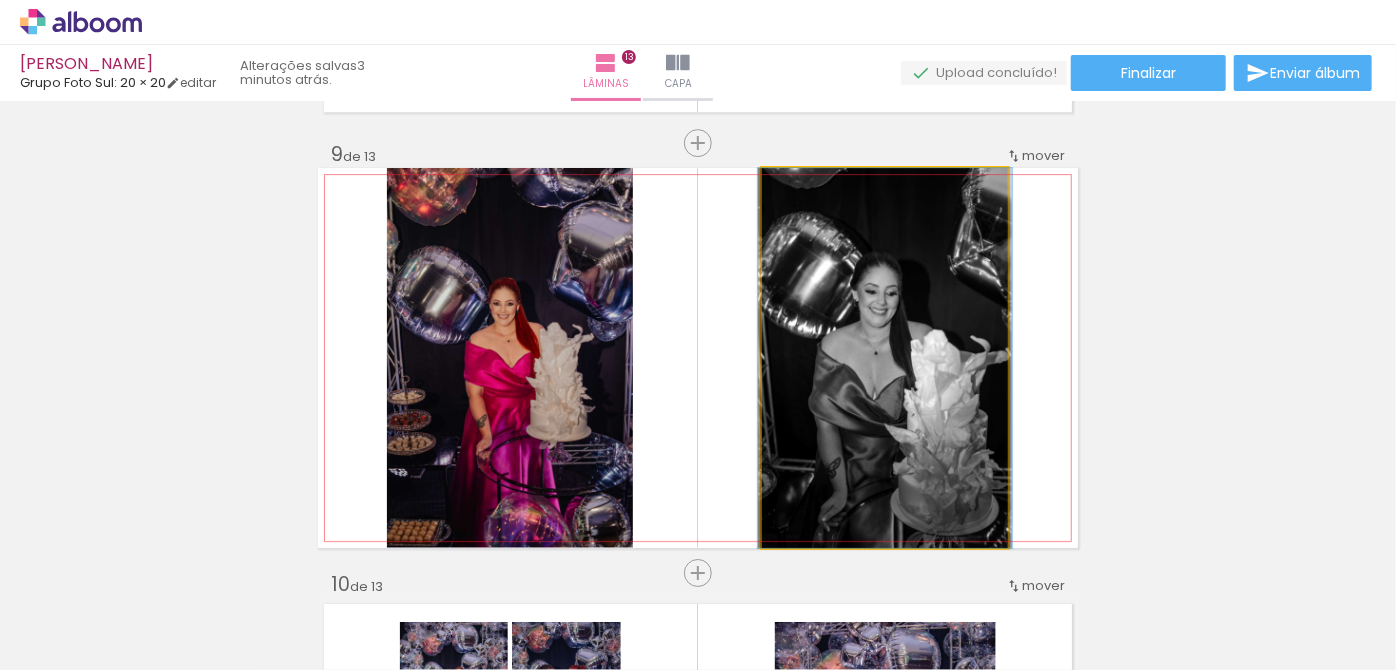 drag, startPoint x: 906, startPoint y: 345, endPoint x: 1048, endPoint y: 324, distance: 143.54442 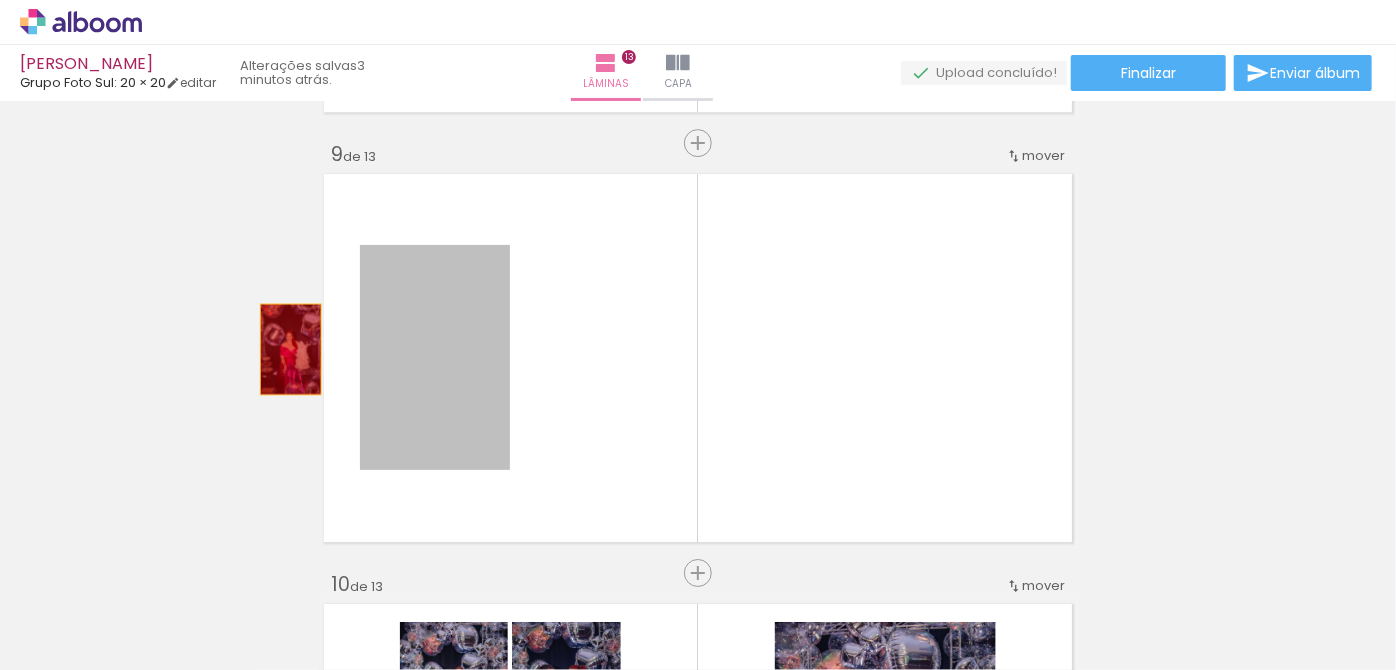 drag, startPoint x: 426, startPoint y: 336, endPoint x: 219, endPoint y: 347, distance: 207.29207 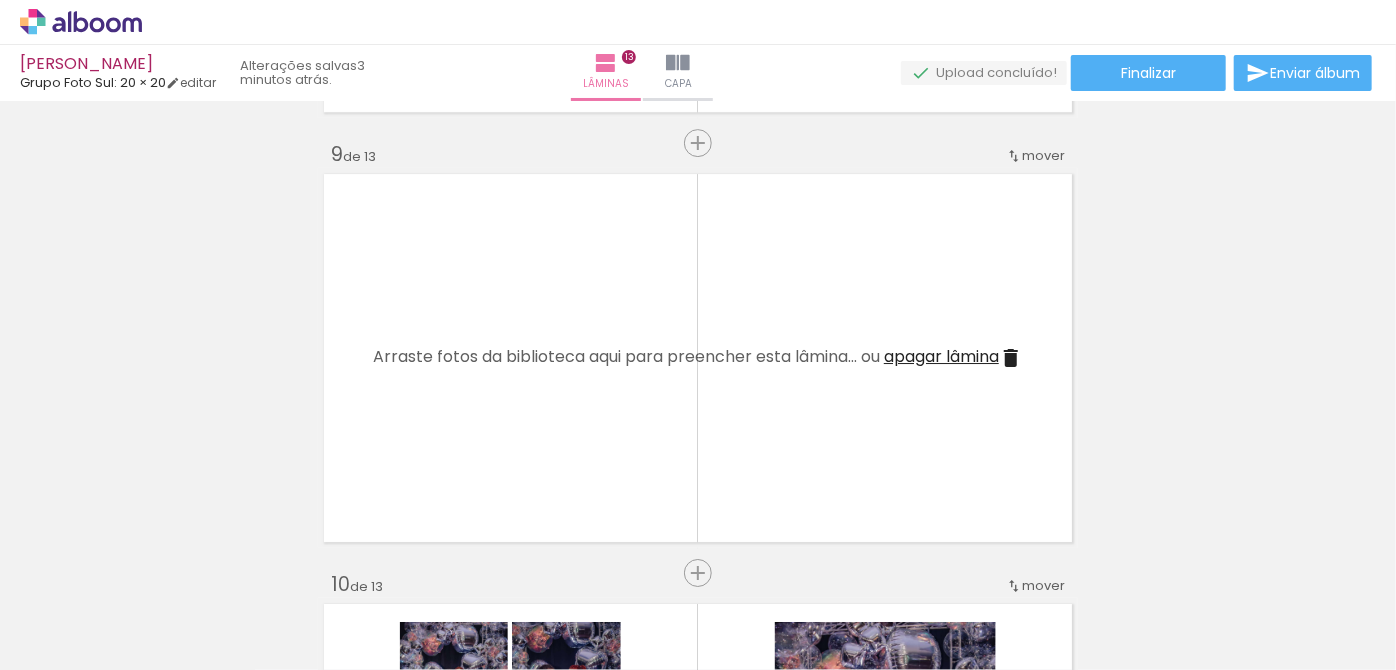 scroll, scrollTop: 3885, scrollLeft: 0, axis: vertical 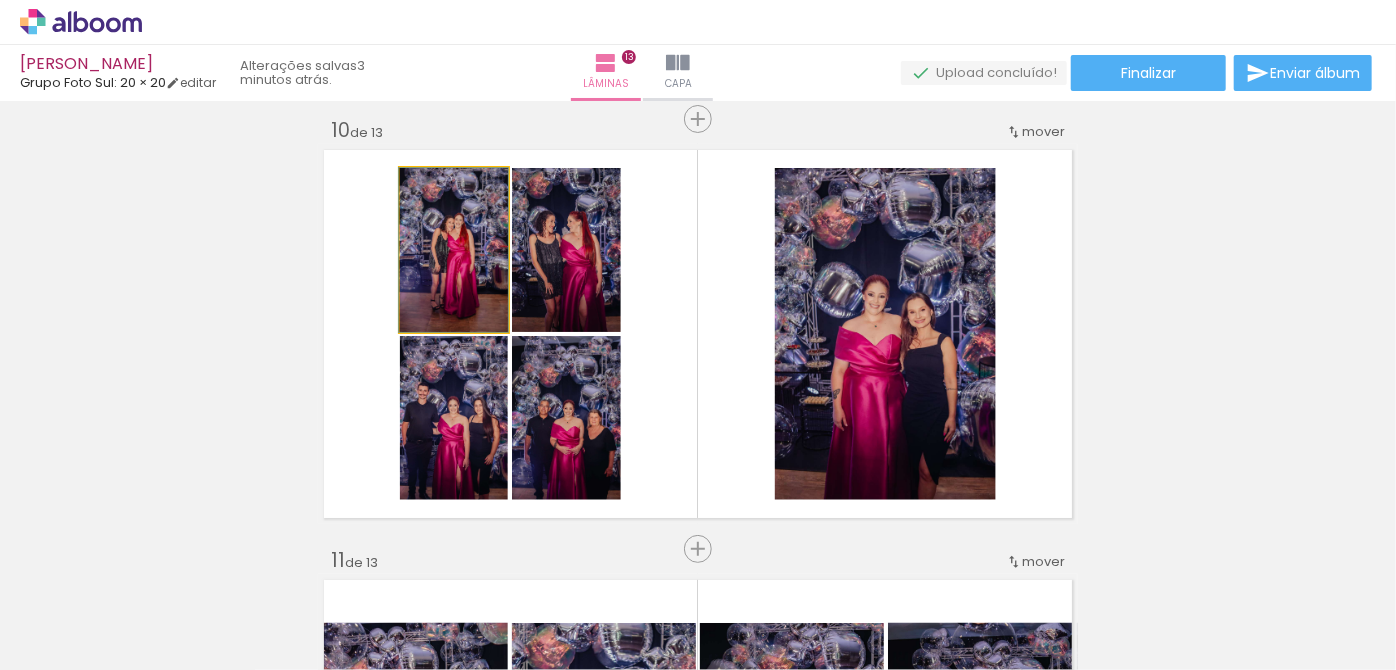 drag, startPoint x: 493, startPoint y: 303, endPoint x: 330, endPoint y: 350, distance: 169.6408 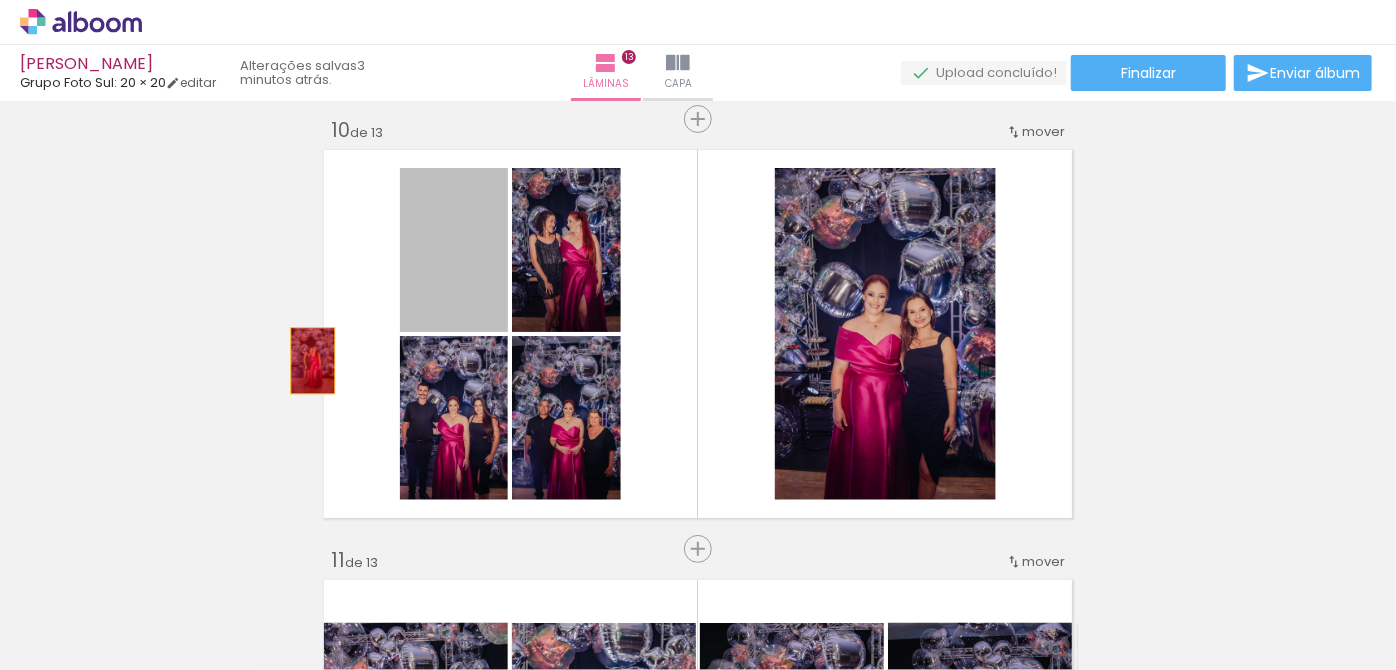 drag, startPoint x: 391, startPoint y: 324, endPoint x: 477, endPoint y: 349, distance: 89.560036 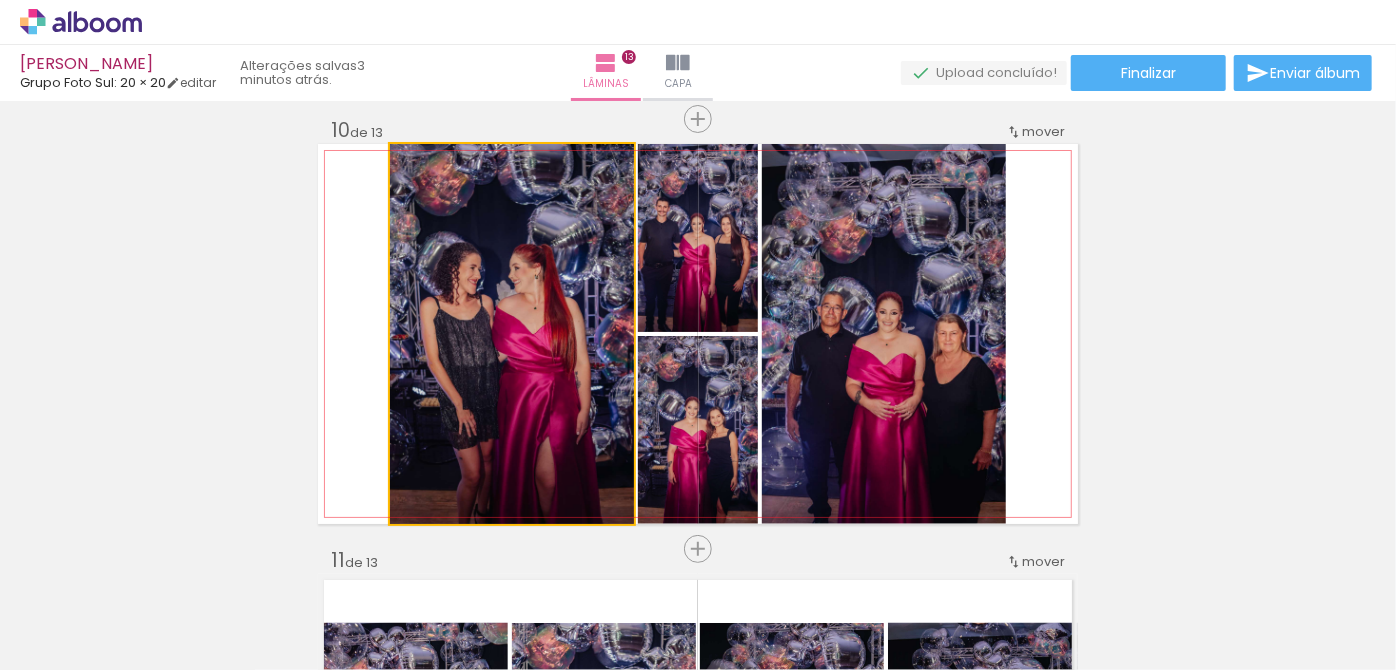 drag, startPoint x: 463, startPoint y: 411, endPoint x: 455, endPoint y: 342, distance: 69.46222 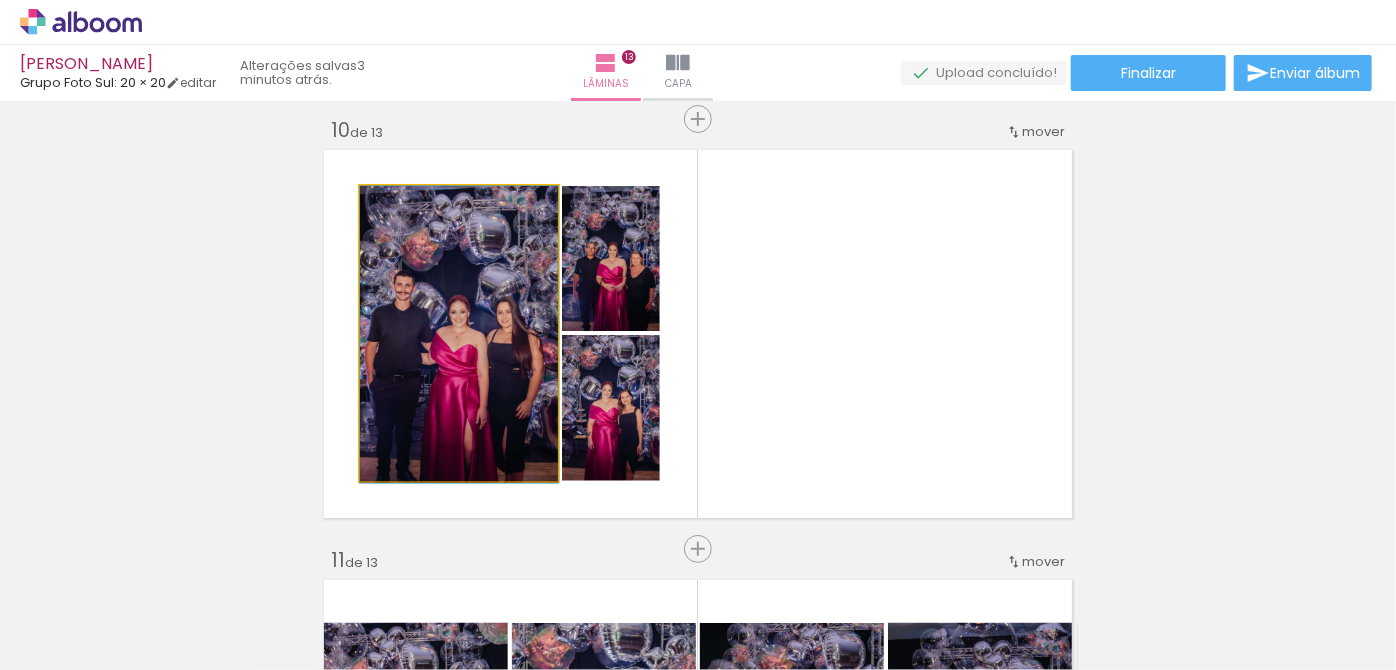 drag, startPoint x: 525, startPoint y: 369, endPoint x: 287, endPoint y: 317, distance: 243.61446 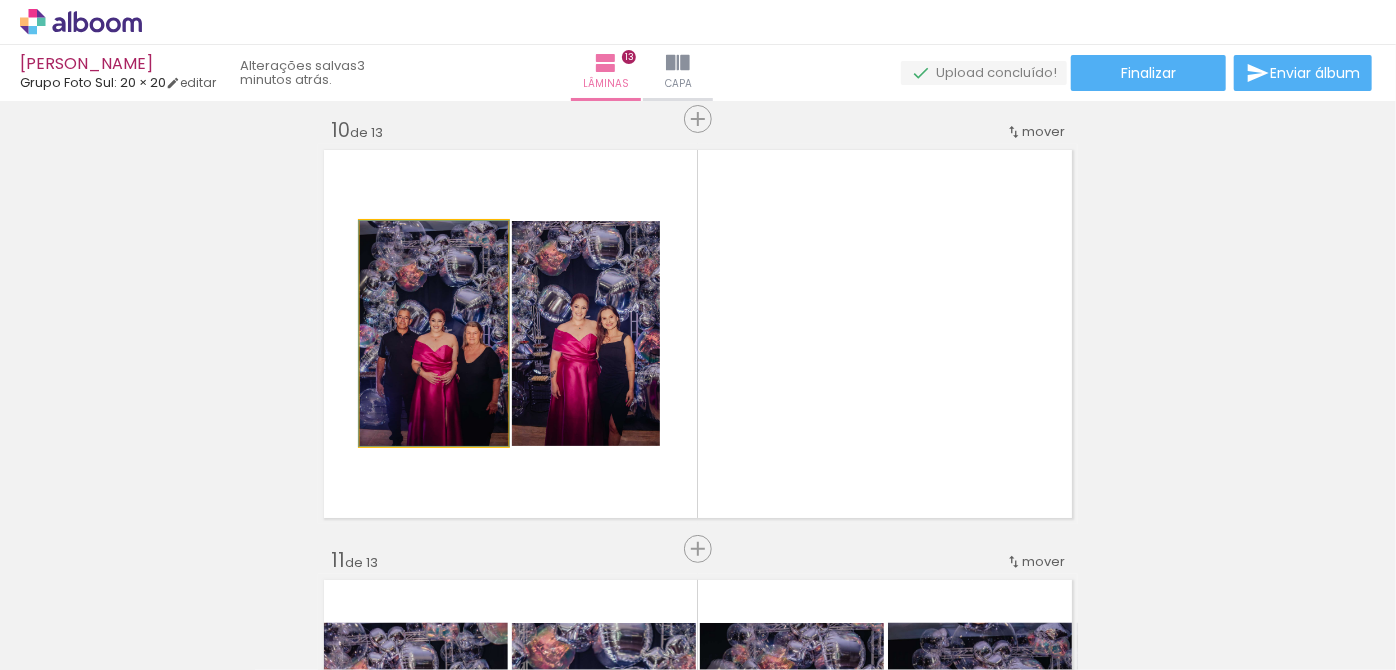 drag, startPoint x: 416, startPoint y: 308, endPoint x: 210, endPoint y: 330, distance: 207.17143 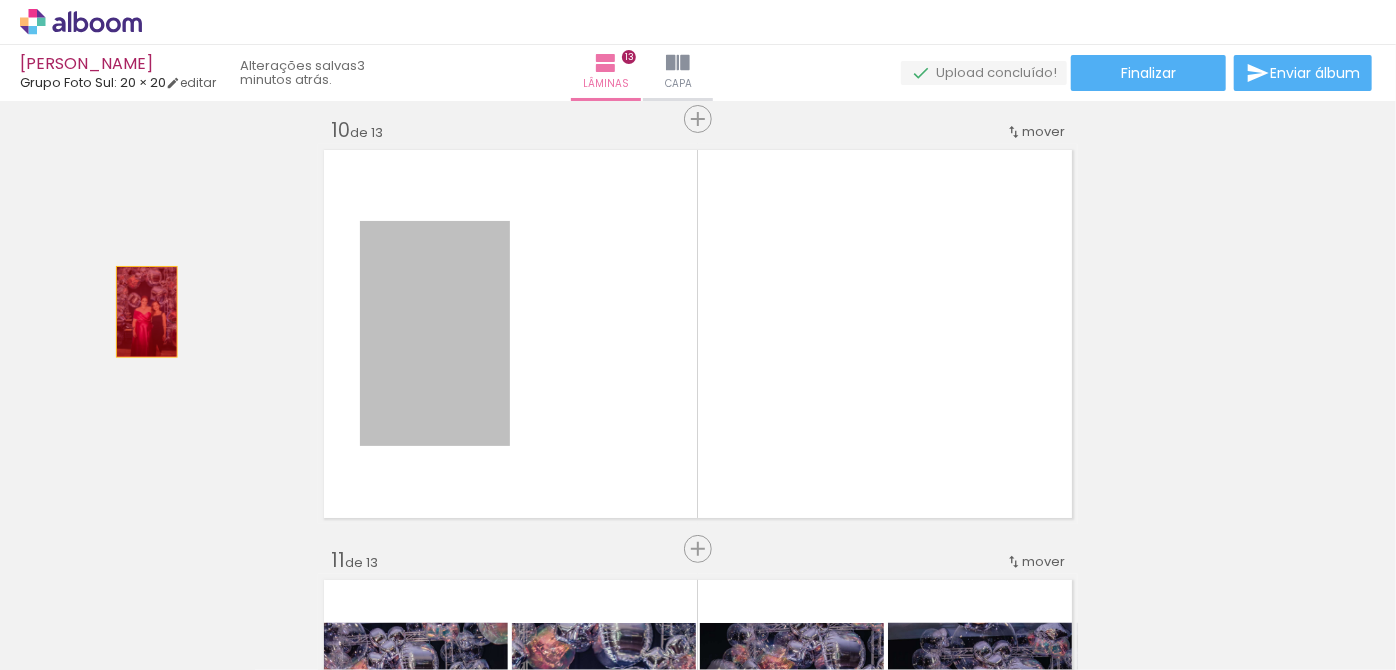 drag, startPoint x: 437, startPoint y: 347, endPoint x: 140, endPoint y: 311, distance: 299.17386 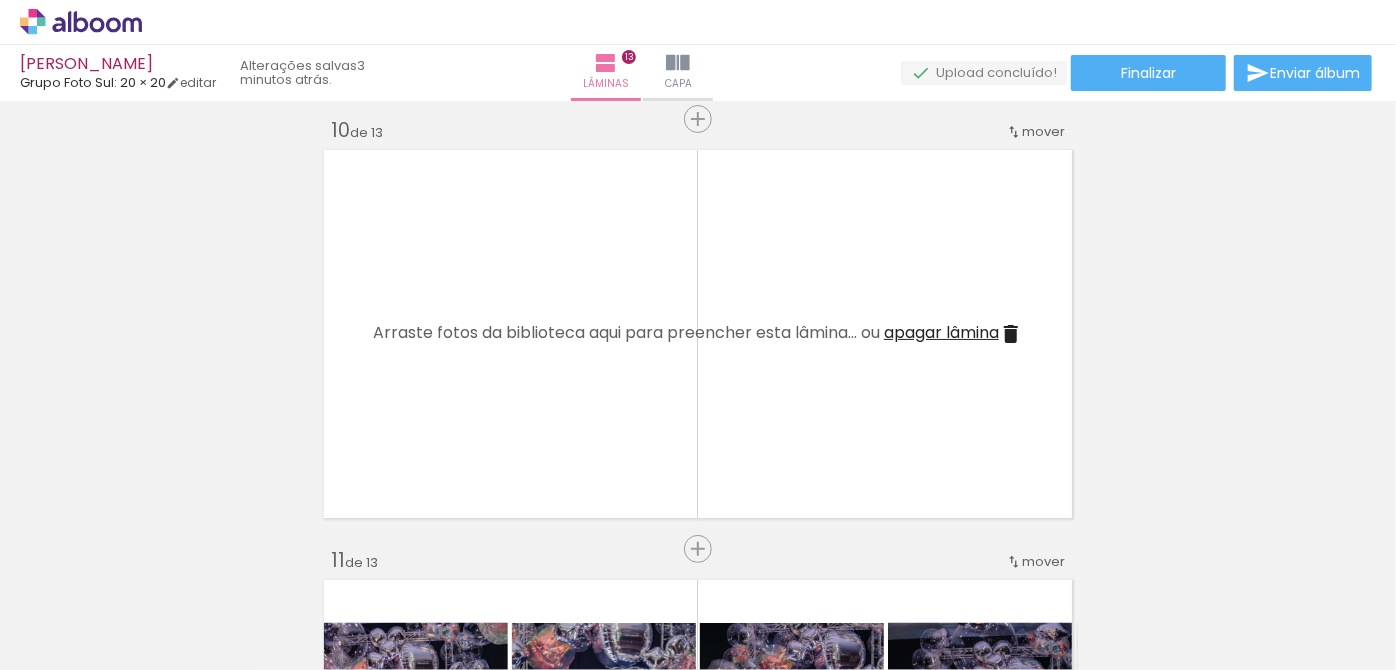 click on "apagar lâmina" at bounding box center [941, 332] 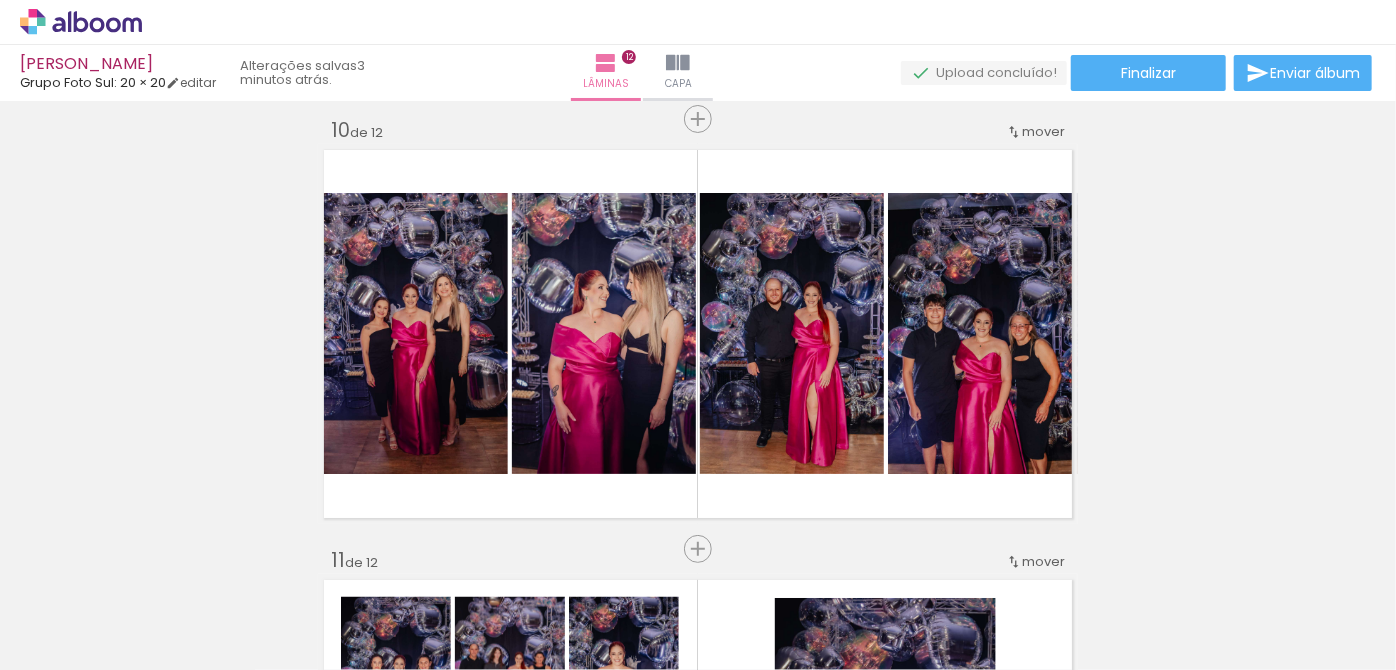 scroll, scrollTop: 4158, scrollLeft: 0, axis: vertical 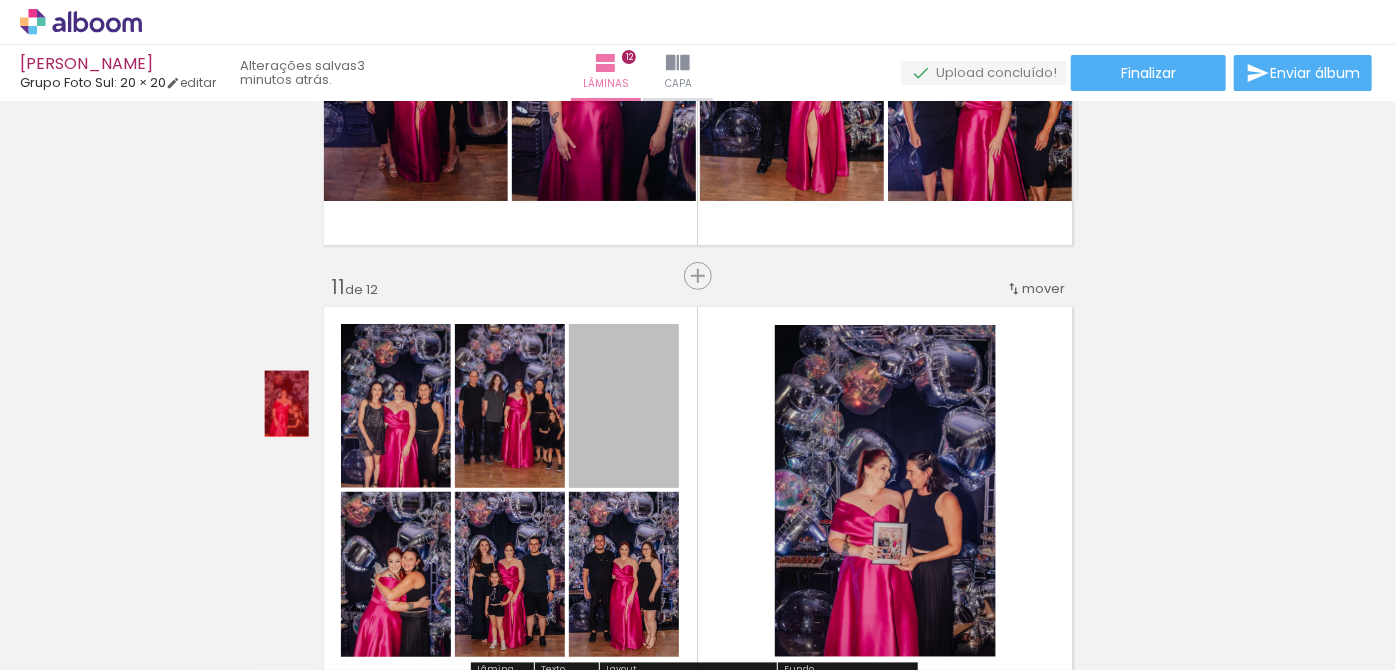 drag, startPoint x: 607, startPoint y: 365, endPoint x: 370, endPoint y: 393, distance: 238.64827 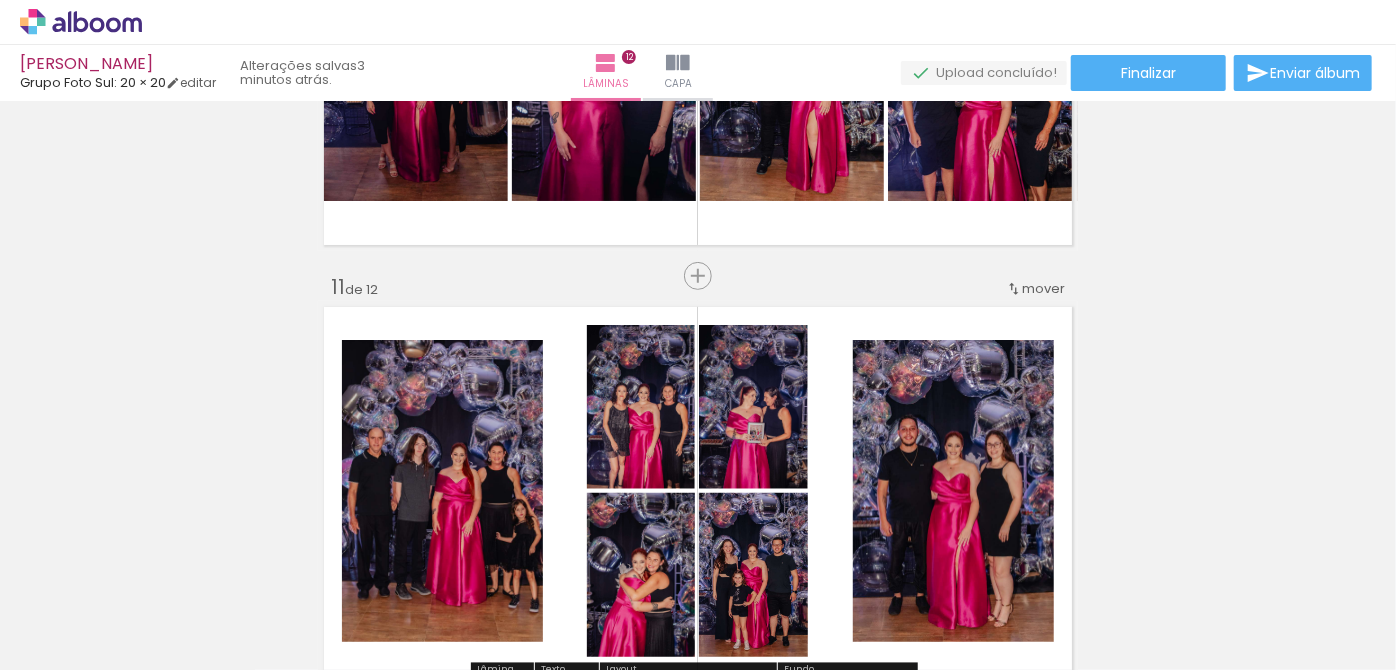 drag, startPoint x: 186, startPoint y: 411, endPoint x: 464, endPoint y: 420, distance: 278.14566 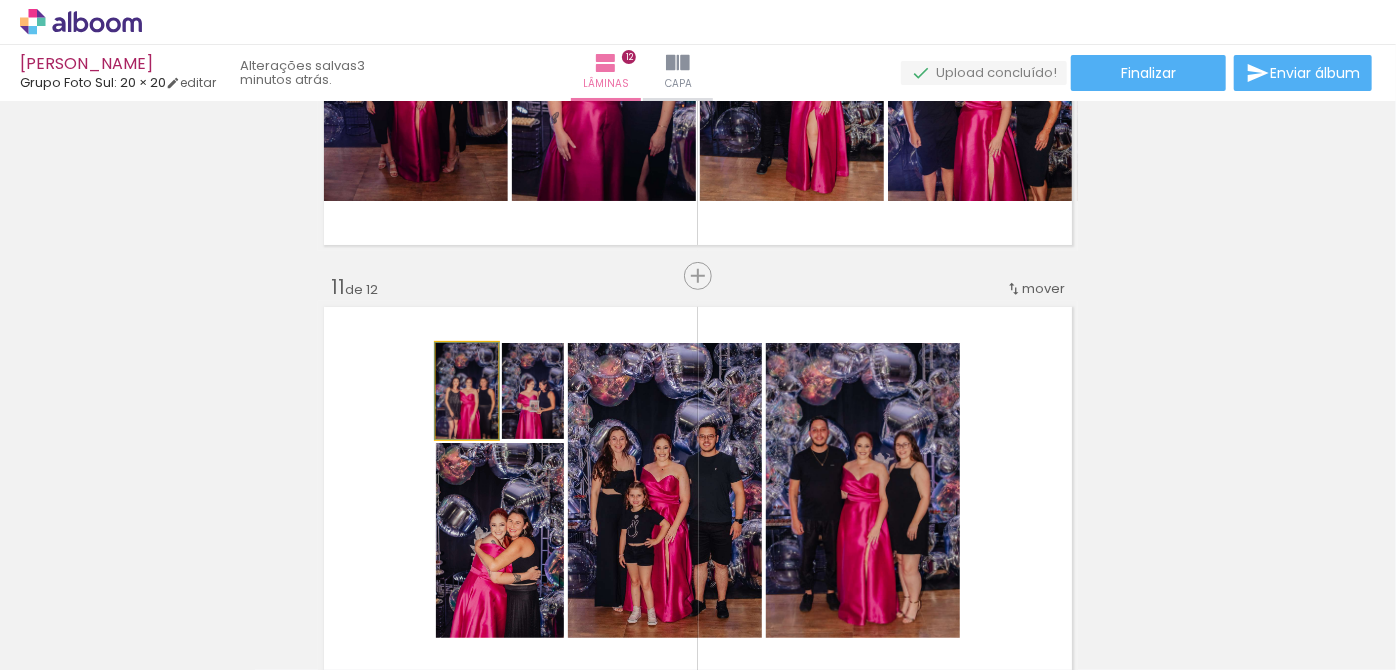 drag, startPoint x: 474, startPoint y: 420, endPoint x: 429, endPoint y: 408, distance: 46.572525 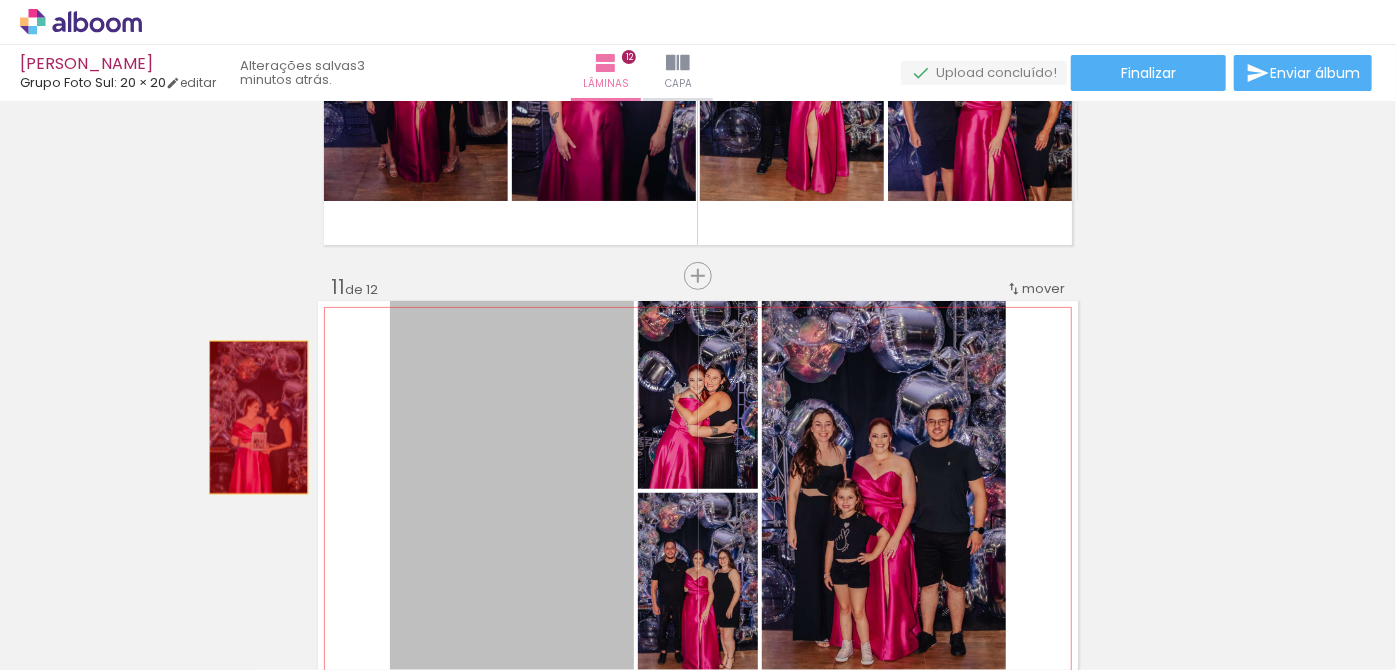 drag, startPoint x: 518, startPoint y: 408, endPoint x: 357, endPoint y: 404, distance: 161.04968 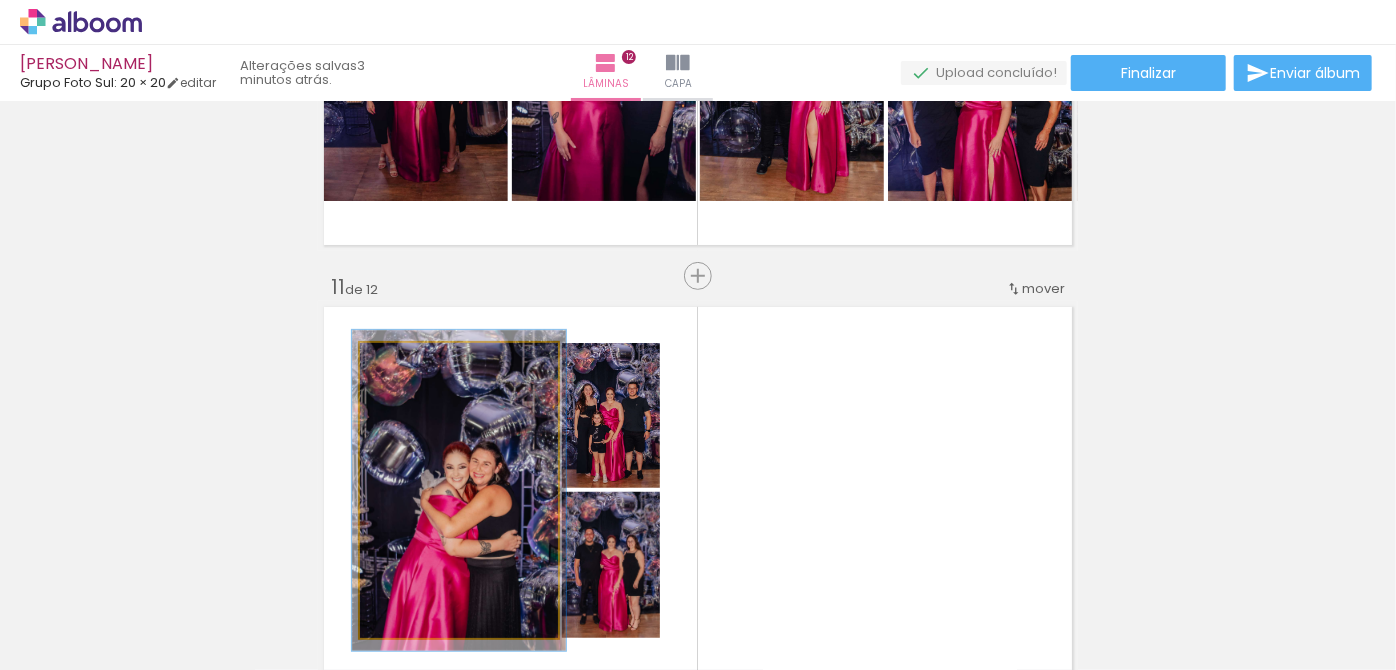 drag, startPoint x: 461, startPoint y: 404, endPoint x: 335, endPoint y: 409, distance: 126.09917 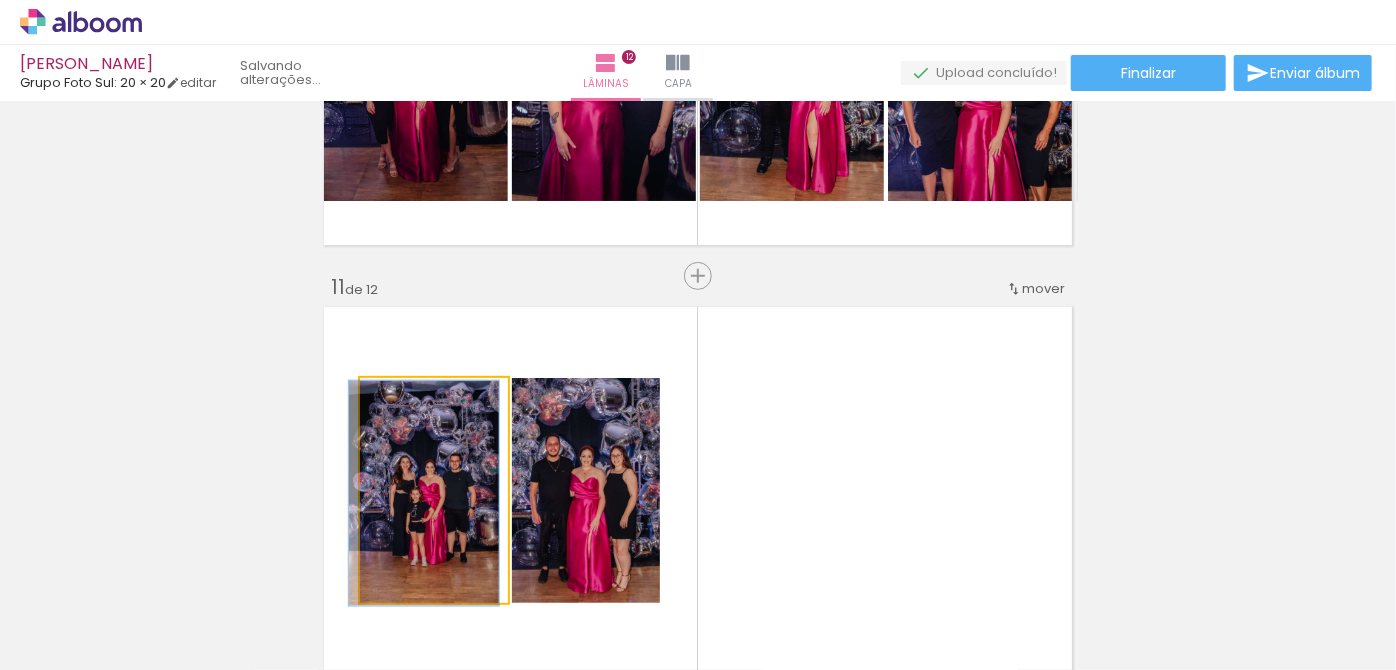 drag, startPoint x: 461, startPoint y: 411, endPoint x: 225, endPoint y: 410, distance: 236.00212 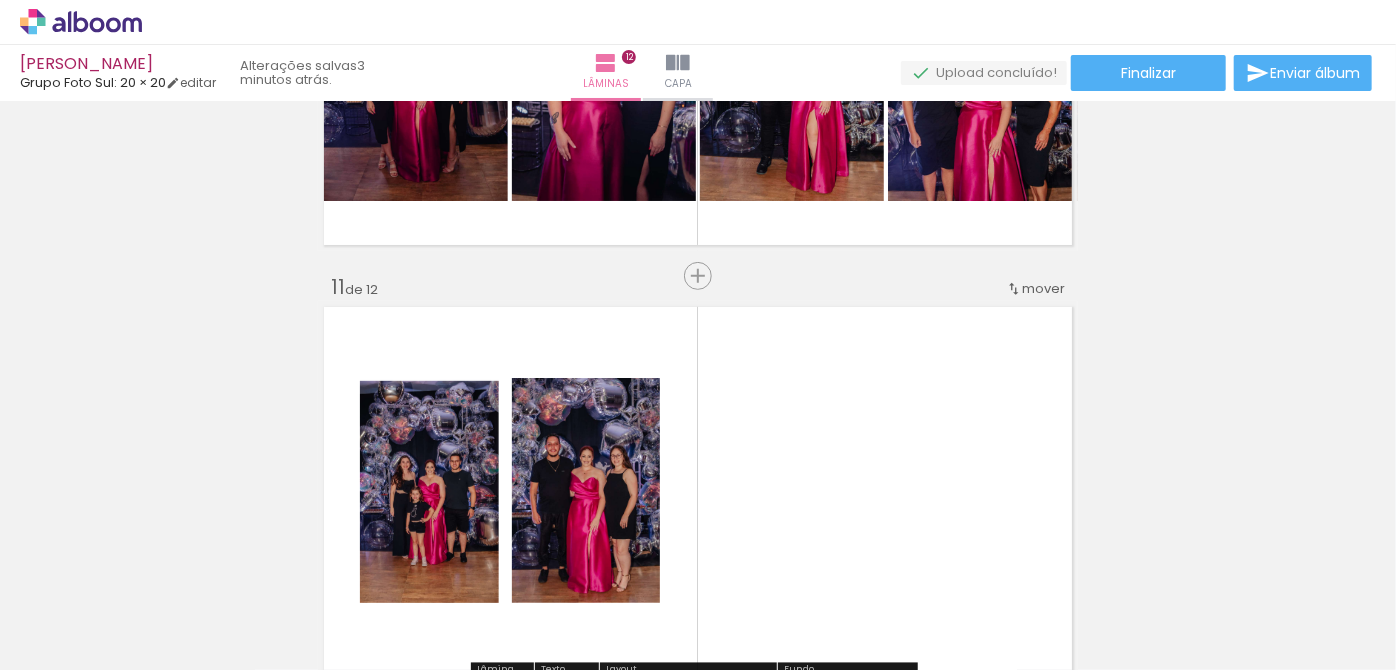 drag, startPoint x: 459, startPoint y: 422, endPoint x: 209, endPoint y: 419, distance: 250.018 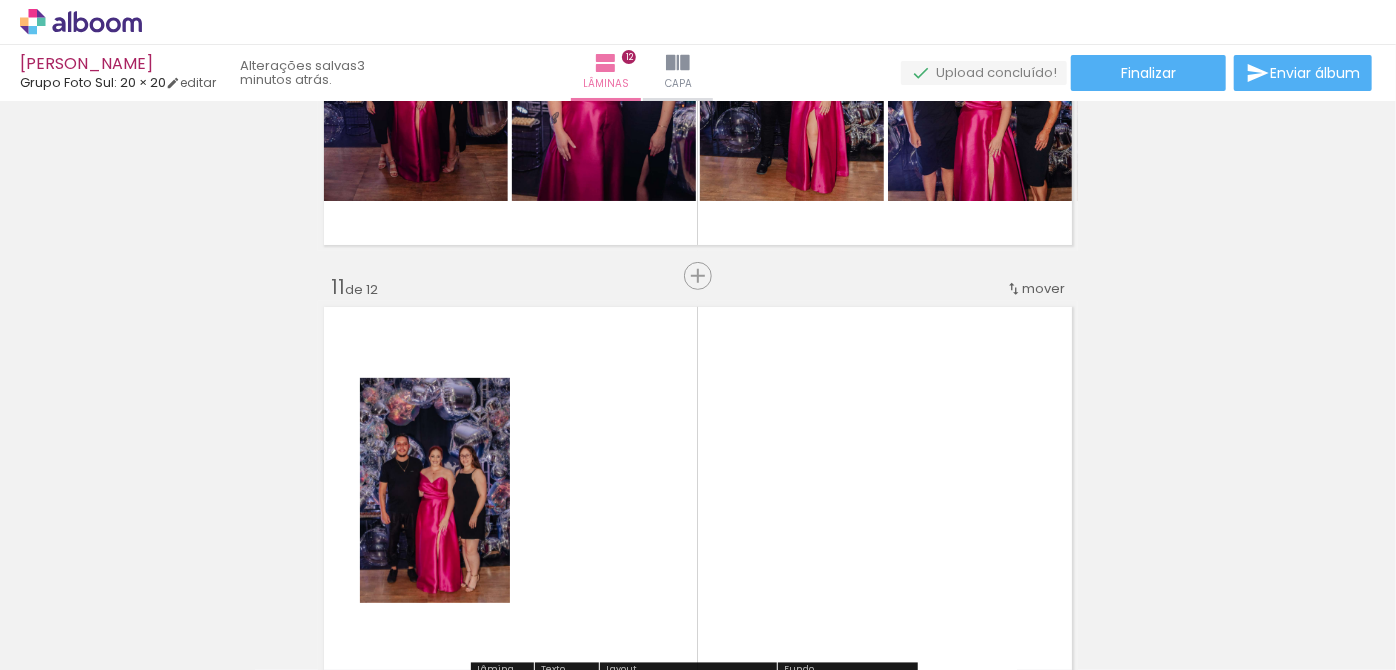 drag, startPoint x: 421, startPoint y: 430, endPoint x: 179, endPoint y: 413, distance: 242.59637 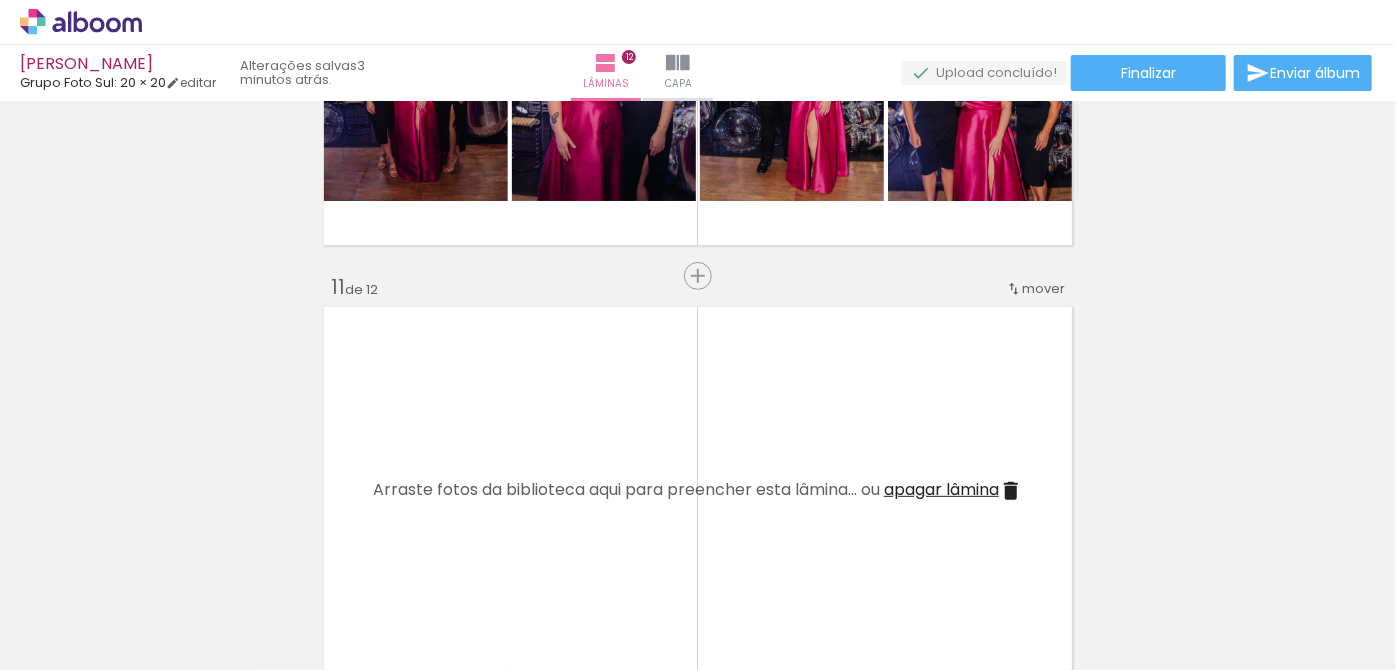 click on "apagar lâmina" at bounding box center (941, 489) 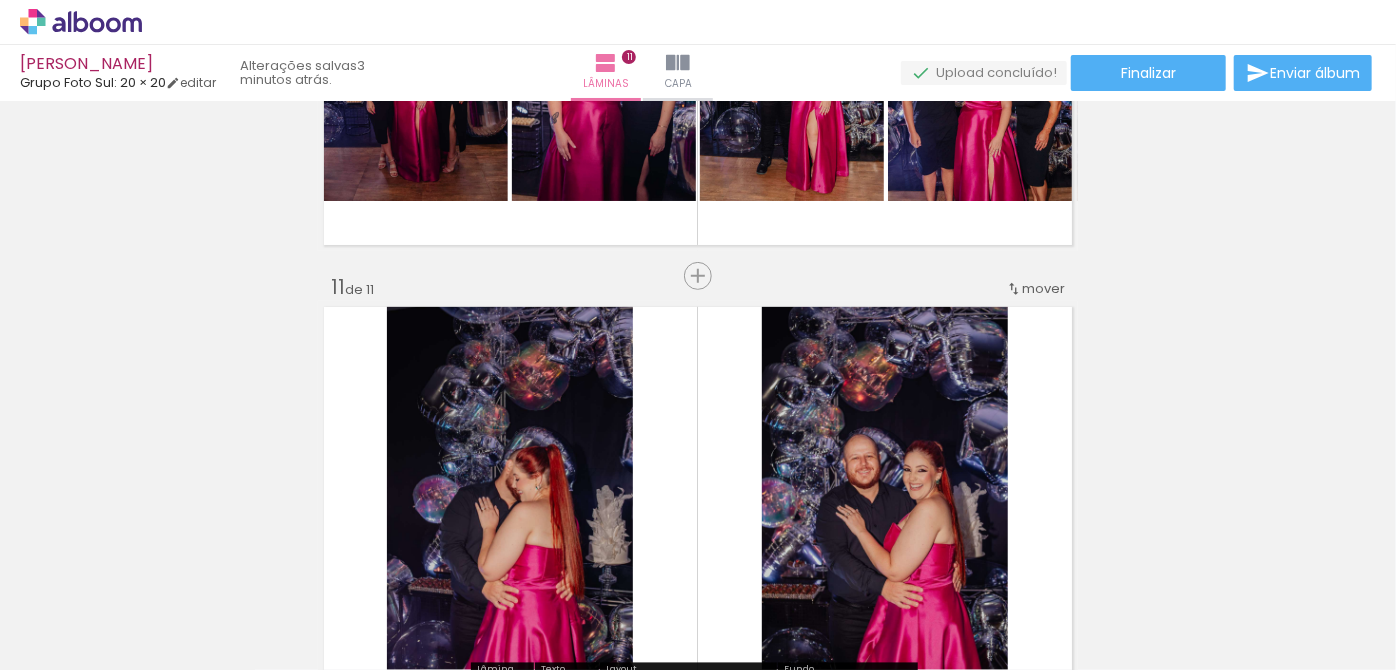 scroll, scrollTop: 3976, scrollLeft: 0, axis: vertical 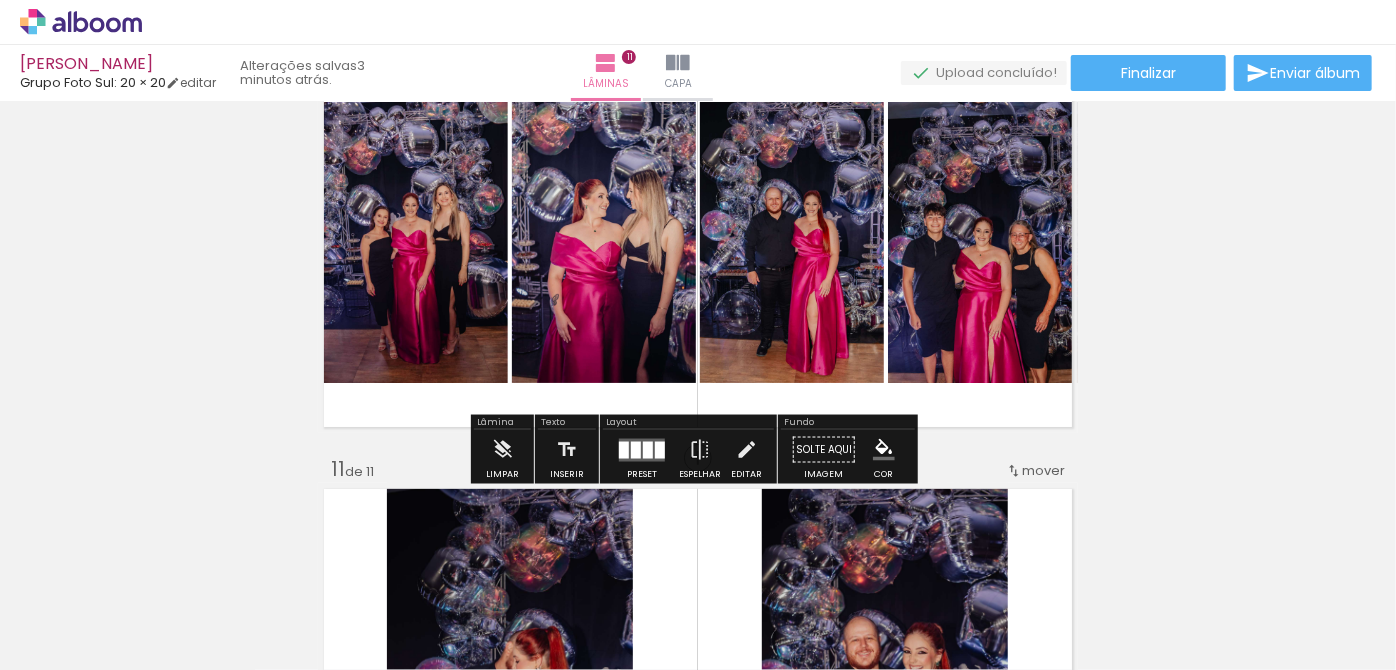drag, startPoint x: 277, startPoint y: 344, endPoint x: 454, endPoint y: 336, distance: 177.1807 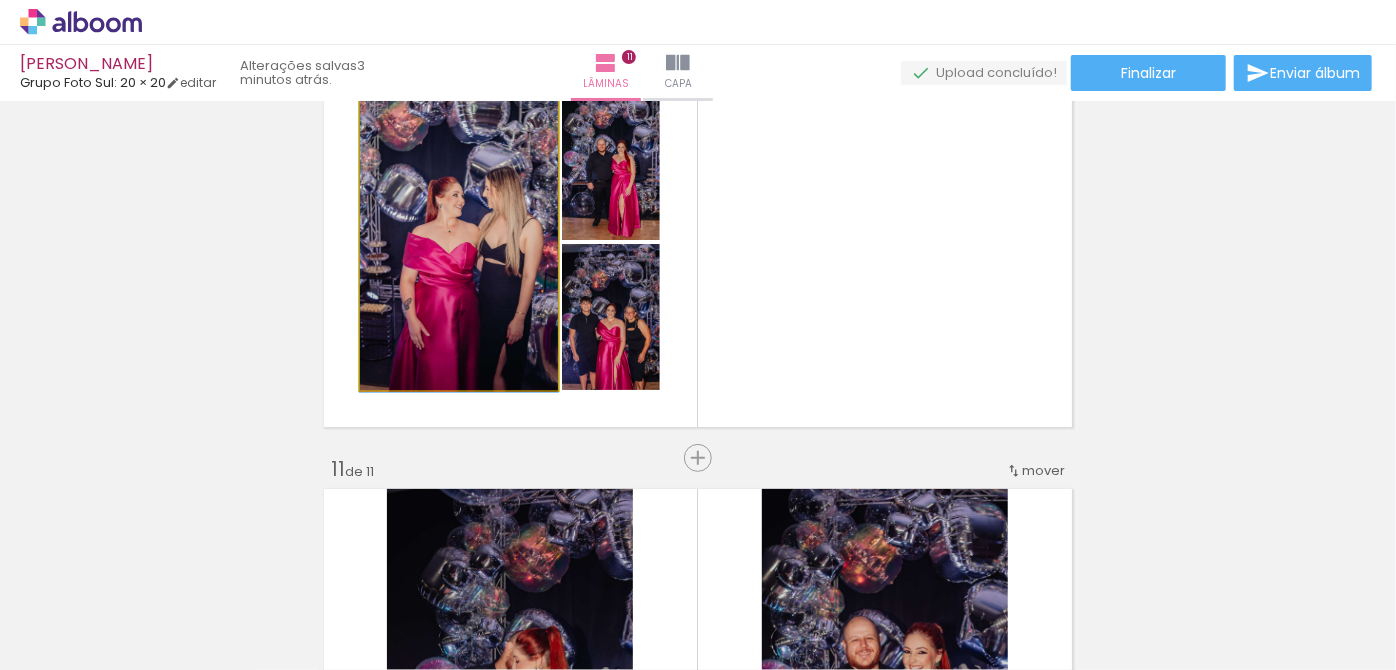 drag, startPoint x: 472, startPoint y: 323, endPoint x: 381, endPoint y: 325, distance: 91.02197 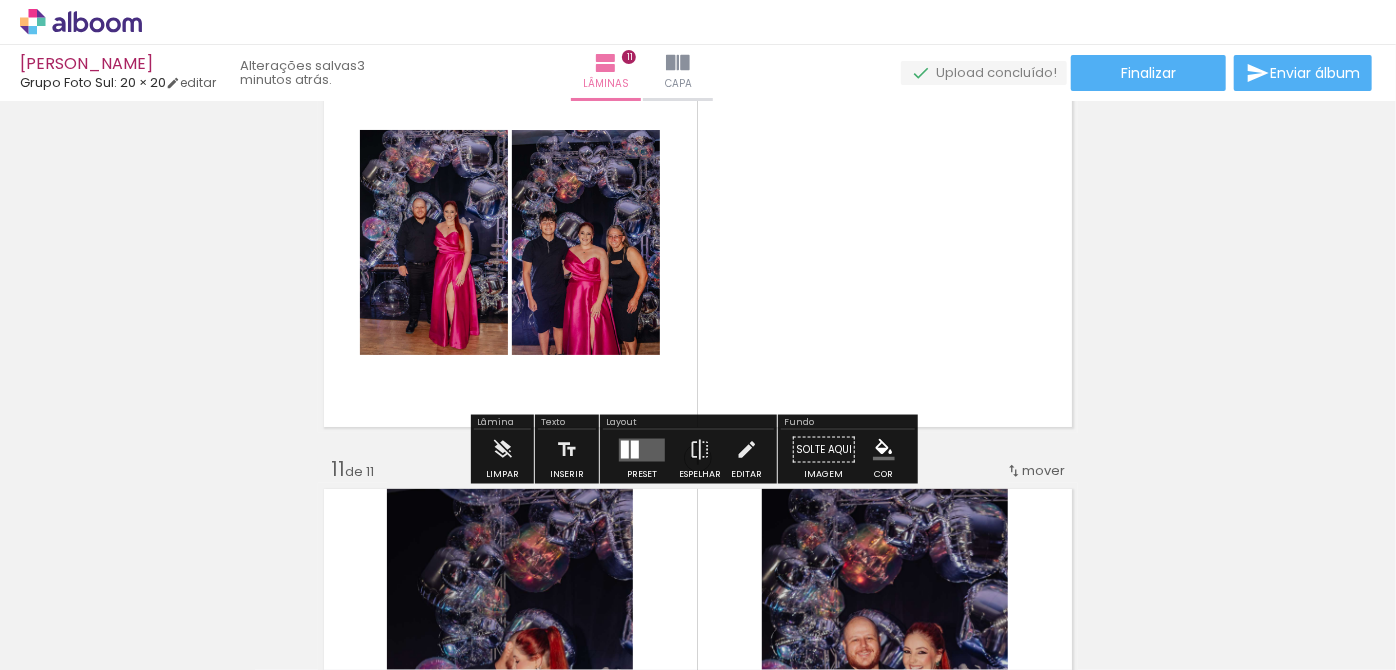 drag, startPoint x: 480, startPoint y: 316, endPoint x: 210, endPoint y: 347, distance: 271.7738 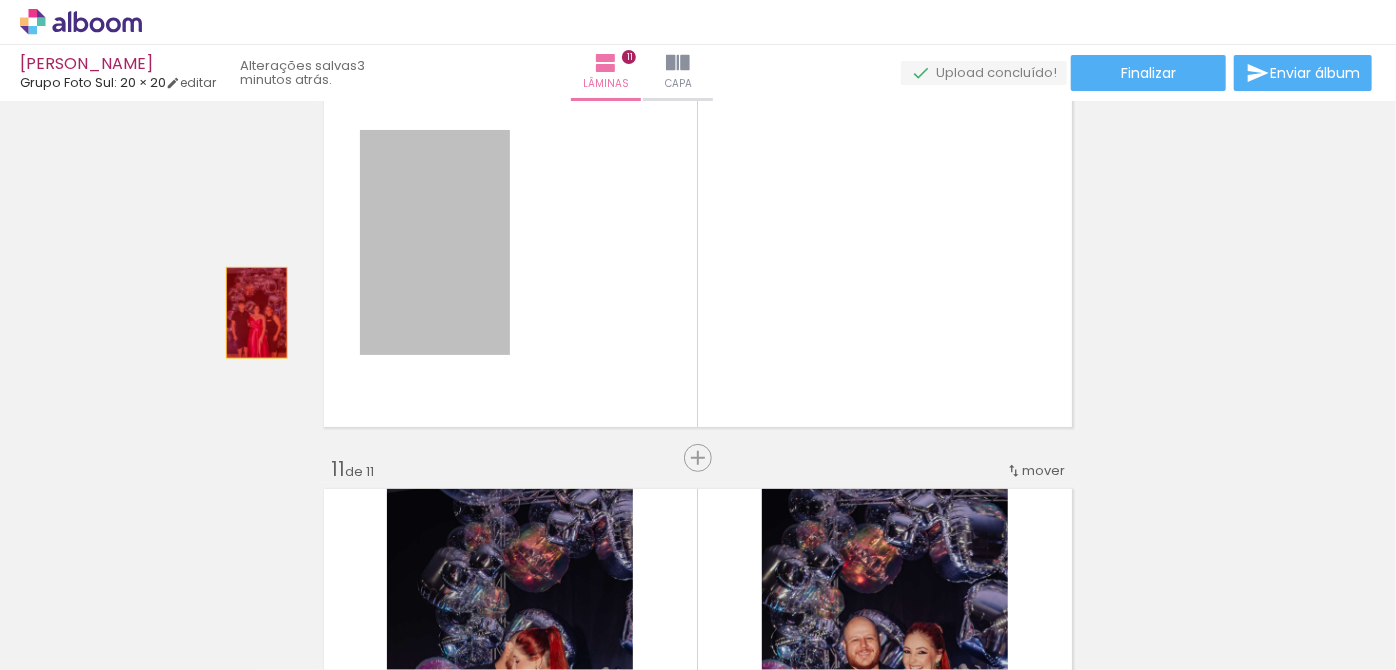 drag, startPoint x: 416, startPoint y: 275, endPoint x: 152, endPoint y: 311, distance: 266.44324 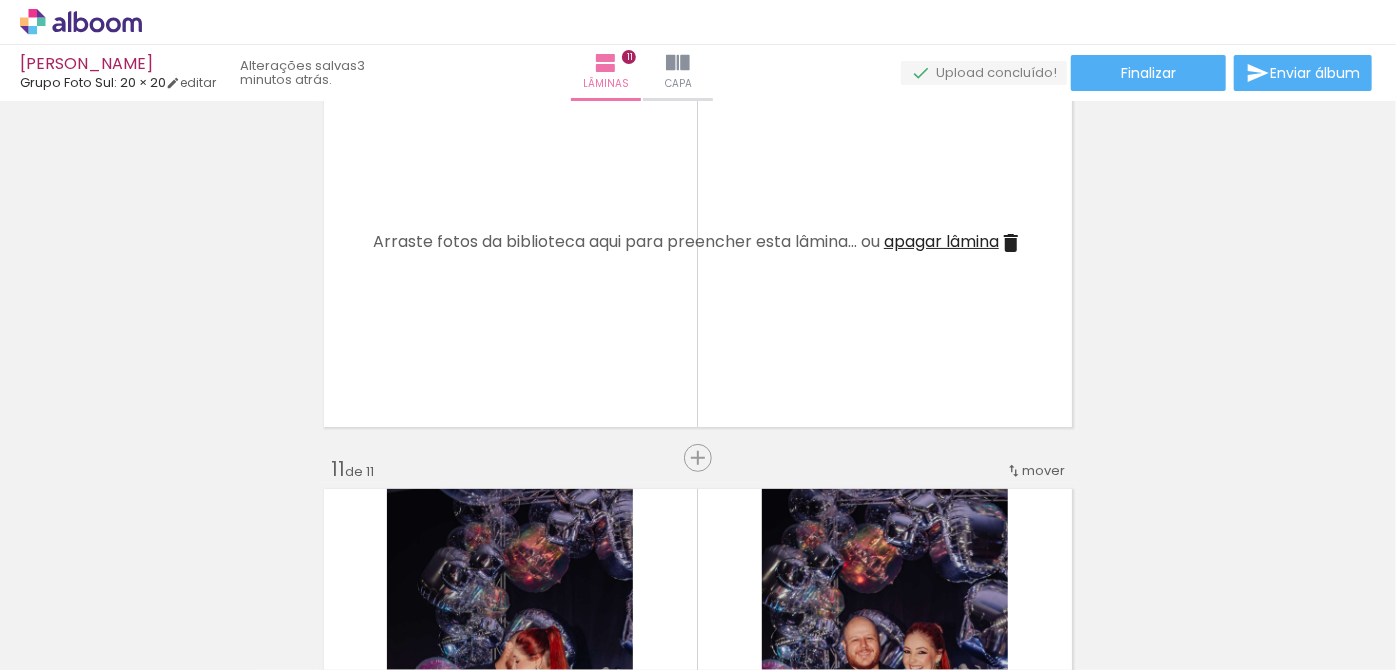scroll, scrollTop: 4431, scrollLeft: 0, axis: vertical 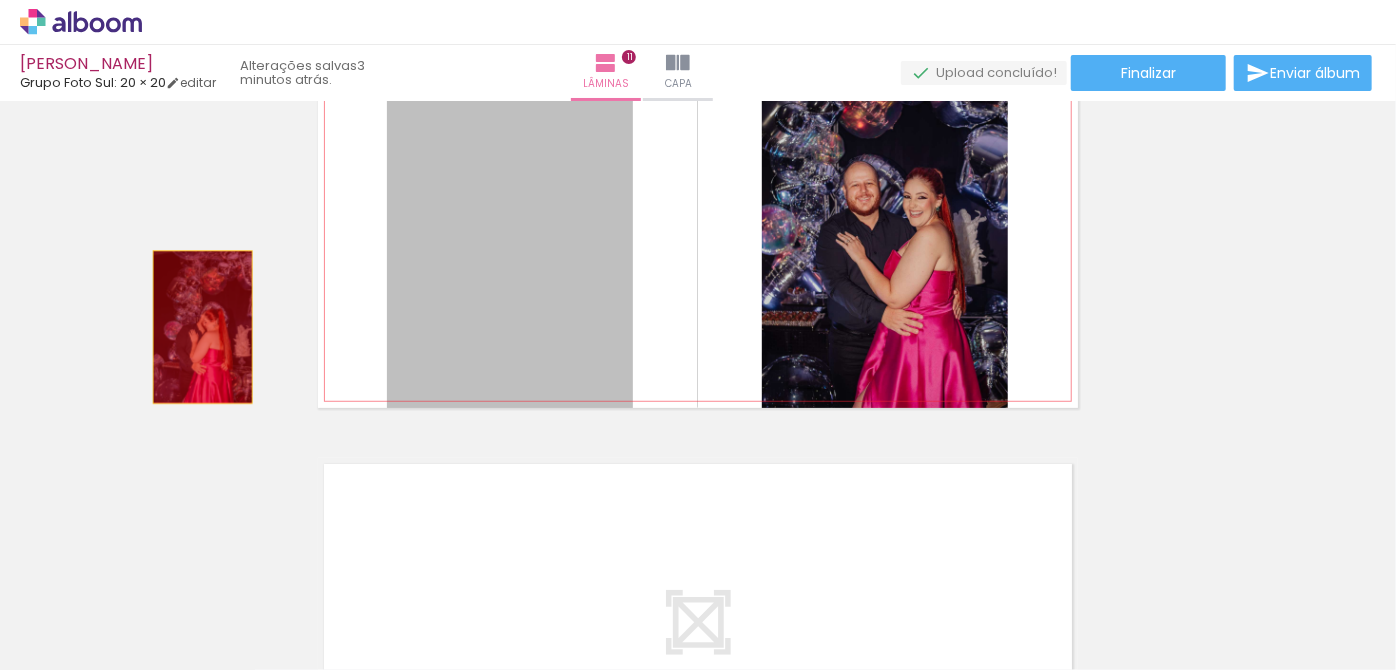 drag, startPoint x: 365, startPoint y: 320, endPoint x: 194, endPoint y: 315, distance: 171.07309 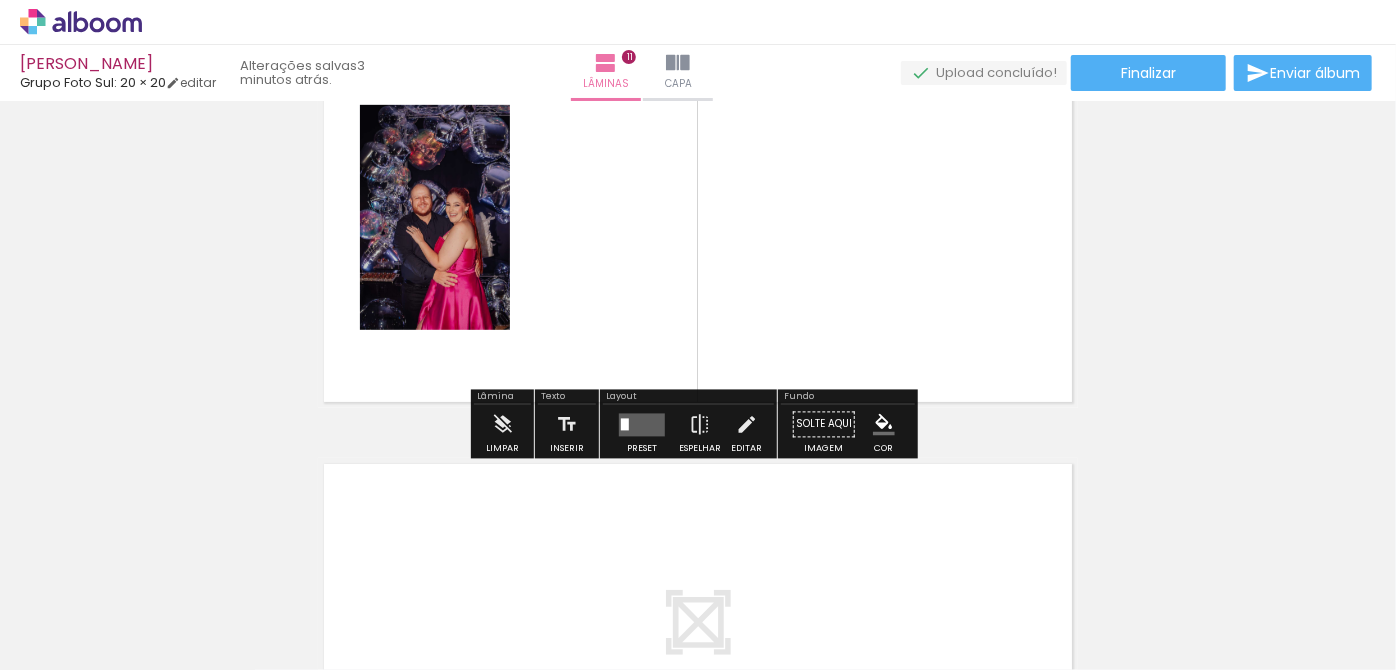 drag, startPoint x: 463, startPoint y: 311, endPoint x: 226, endPoint y: 328, distance: 237.60892 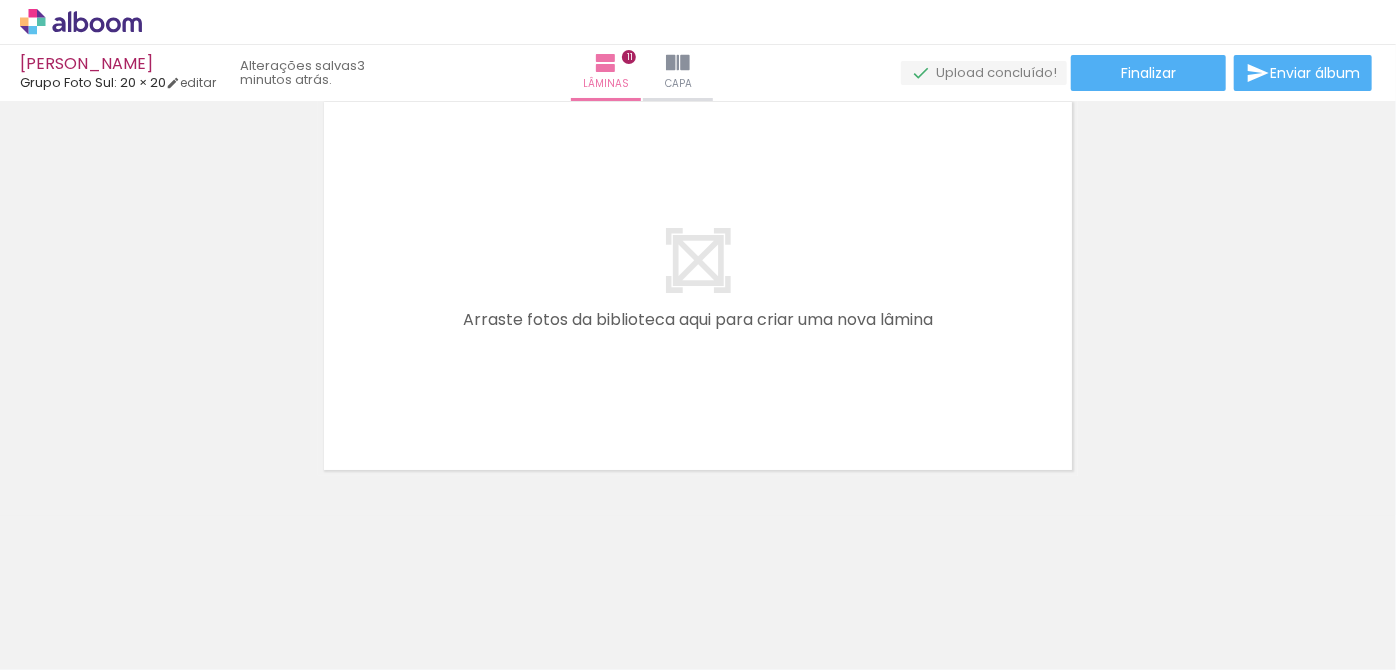 scroll, scrollTop: 4429, scrollLeft: 0, axis: vertical 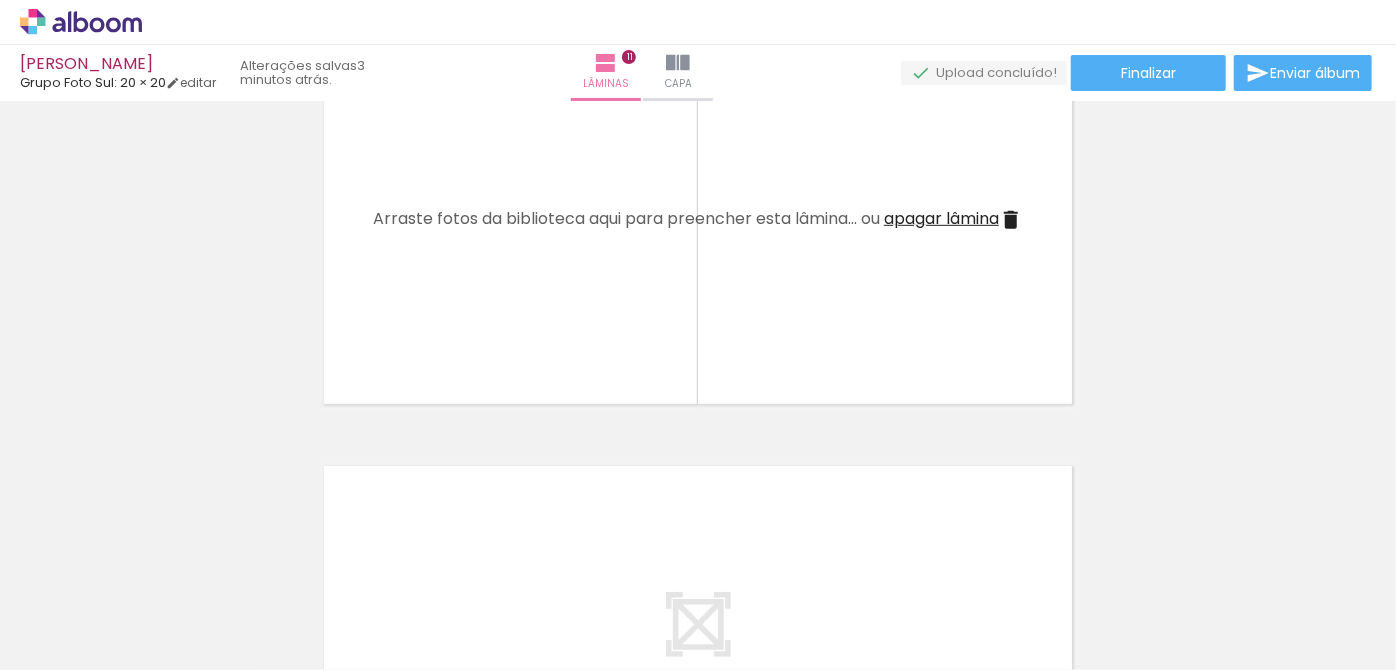 click on "apagar lâmina" at bounding box center (941, 218) 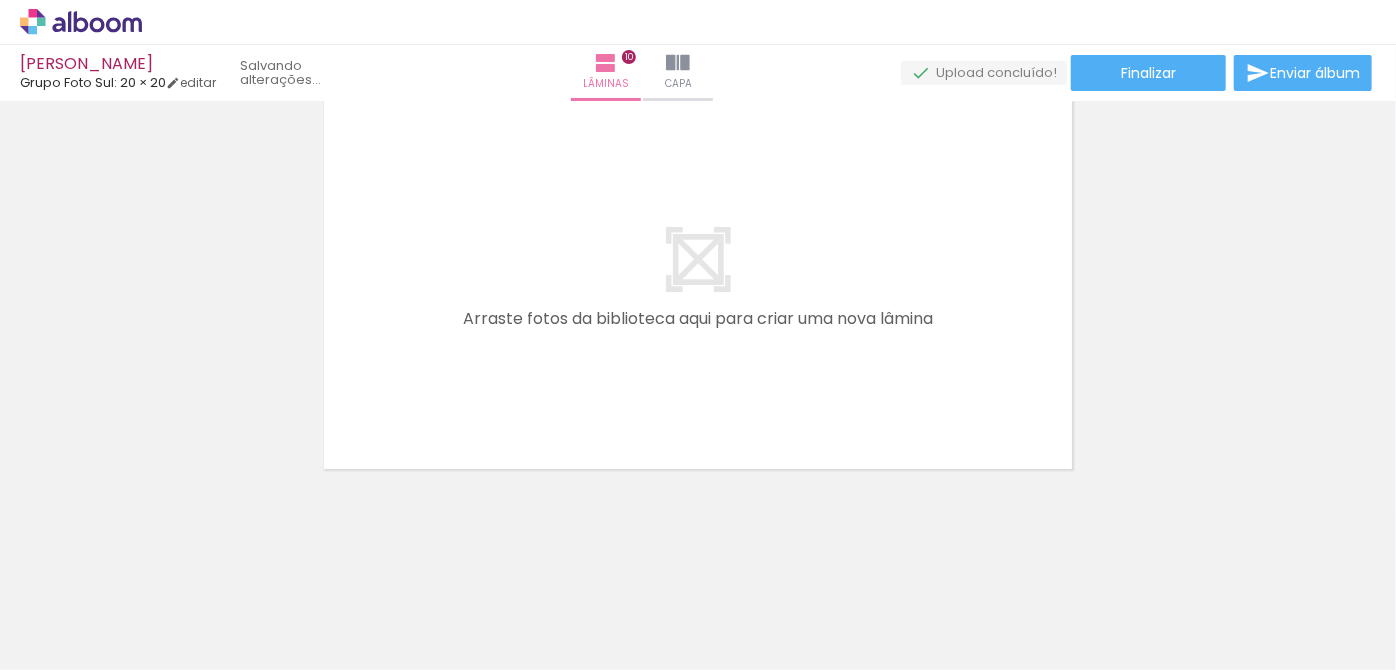 scroll, scrollTop: 4000, scrollLeft: 0, axis: vertical 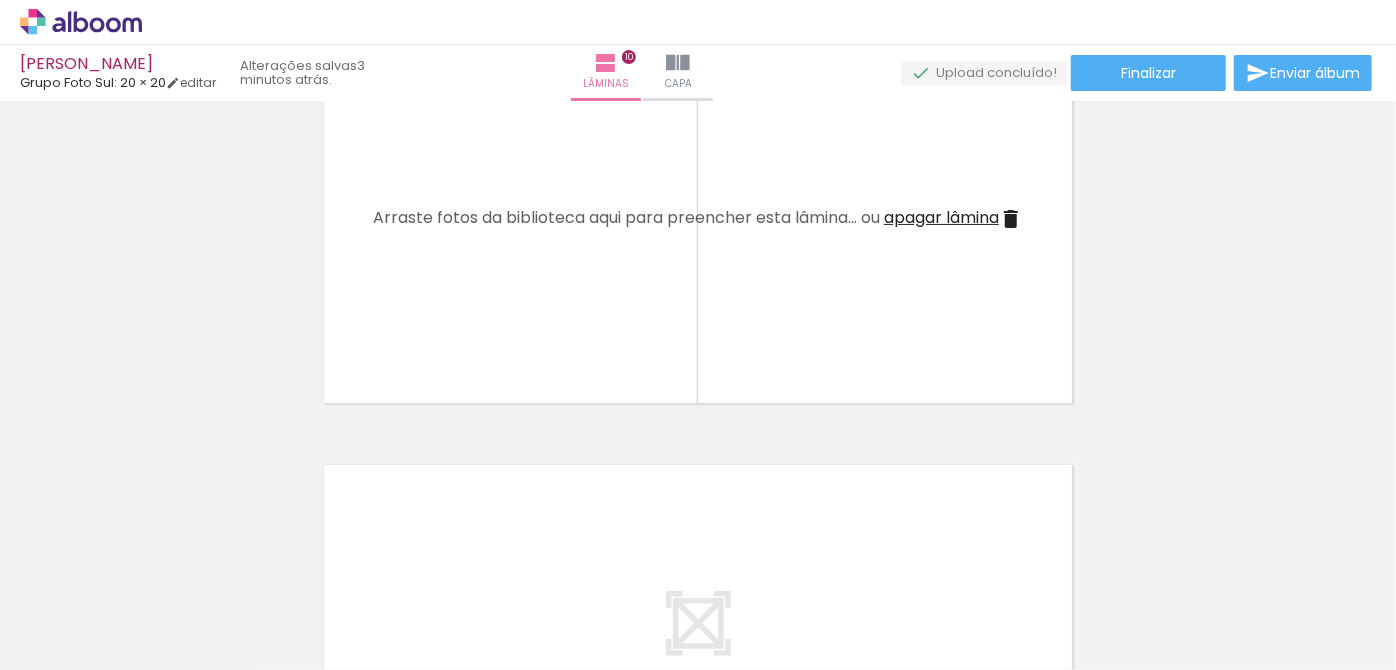 click on "apagar lâmina" at bounding box center (941, 217) 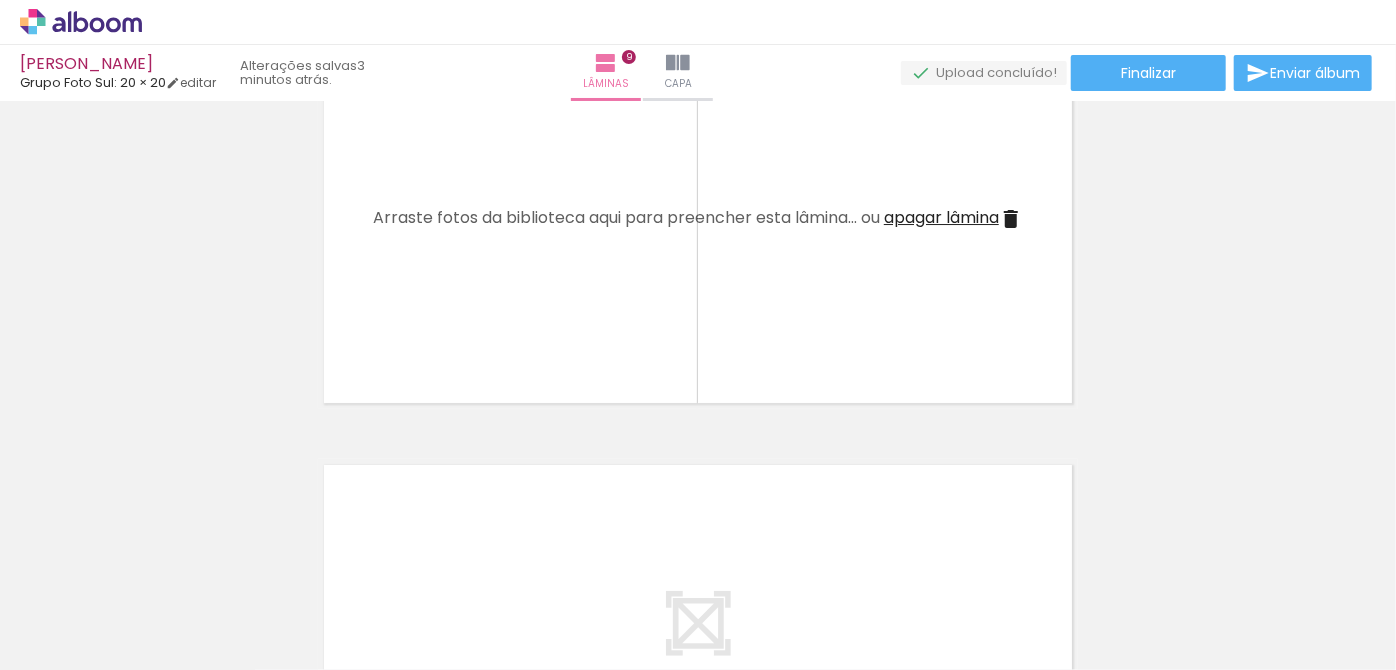 click on "apagar lâmina" at bounding box center [941, 217] 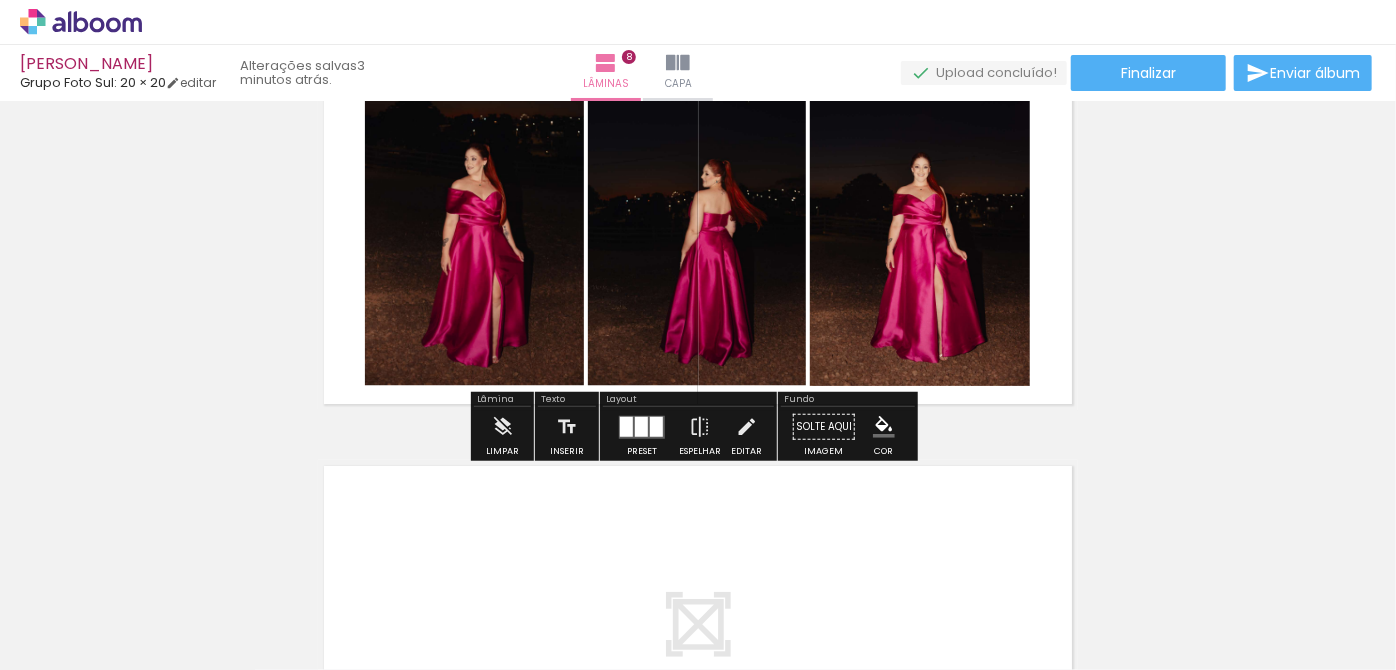 scroll, scrollTop: 2776, scrollLeft: 0, axis: vertical 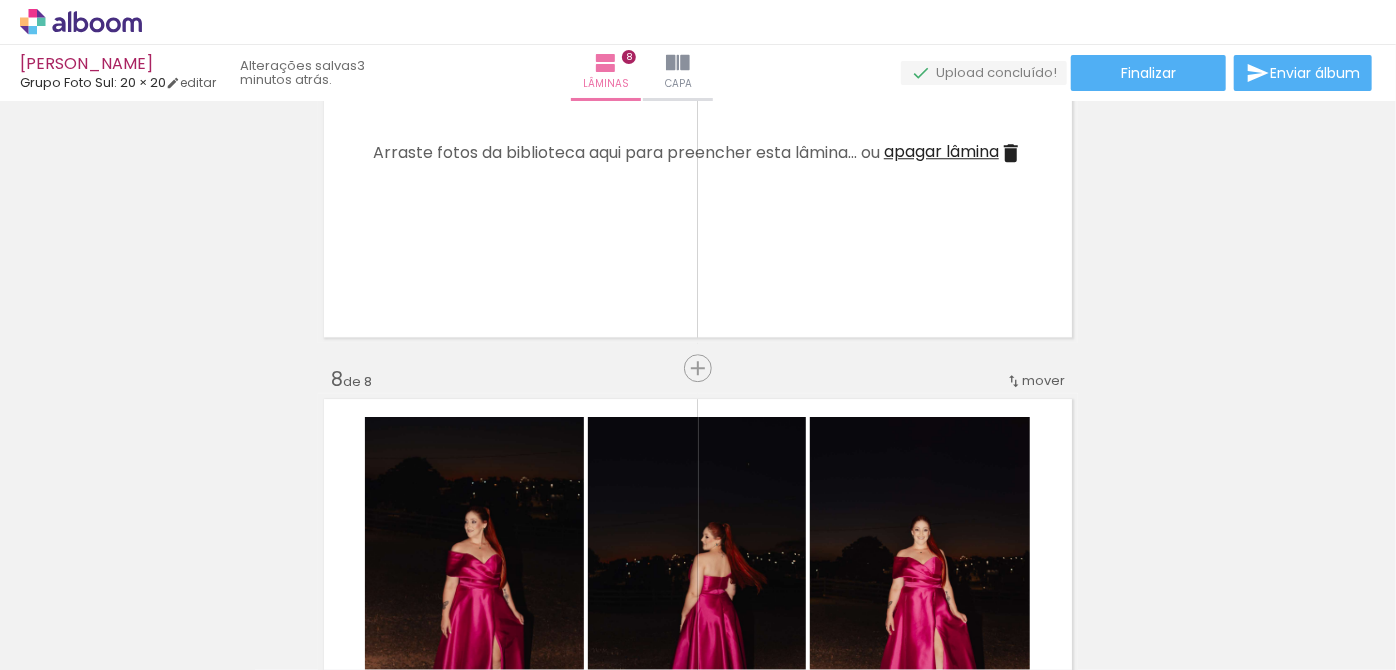 click on "apagar lâmina" at bounding box center [941, 151] 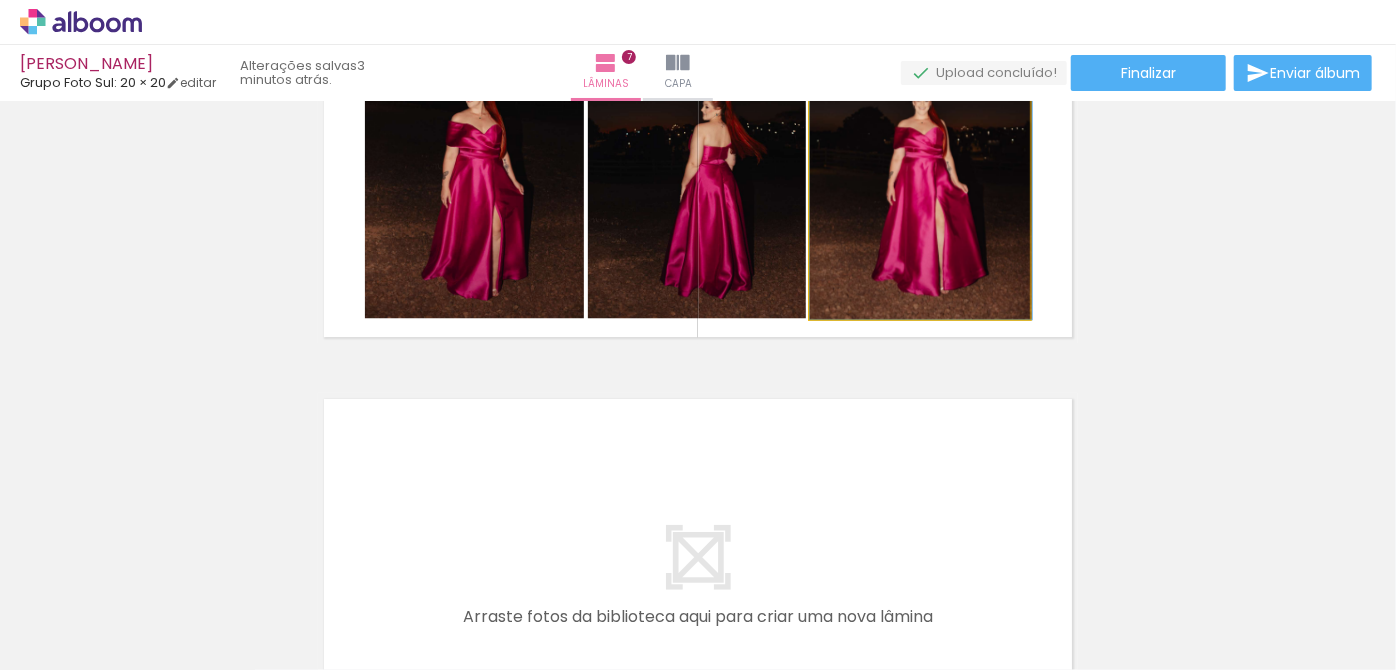 drag, startPoint x: 914, startPoint y: 211, endPoint x: 565, endPoint y: 218, distance: 349.0702 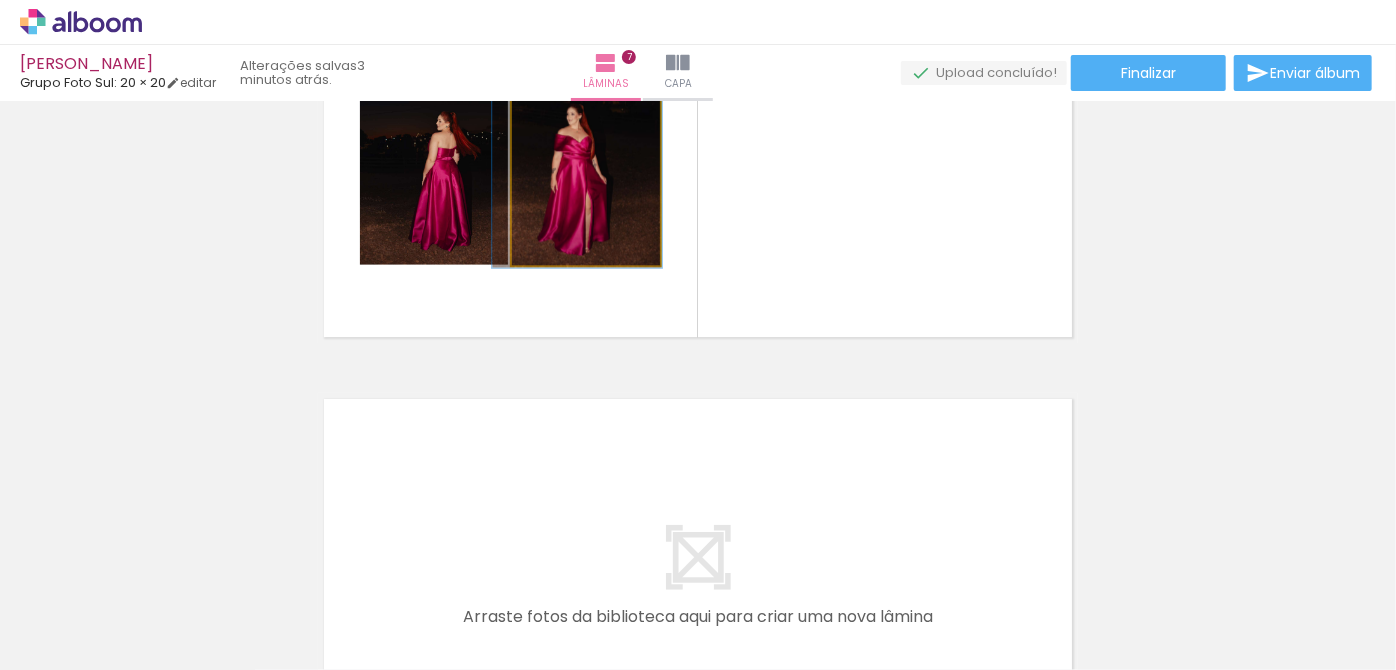 drag, startPoint x: 576, startPoint y: 219, endPoint x: 261, endPoint y: 259, distance: 317.52954 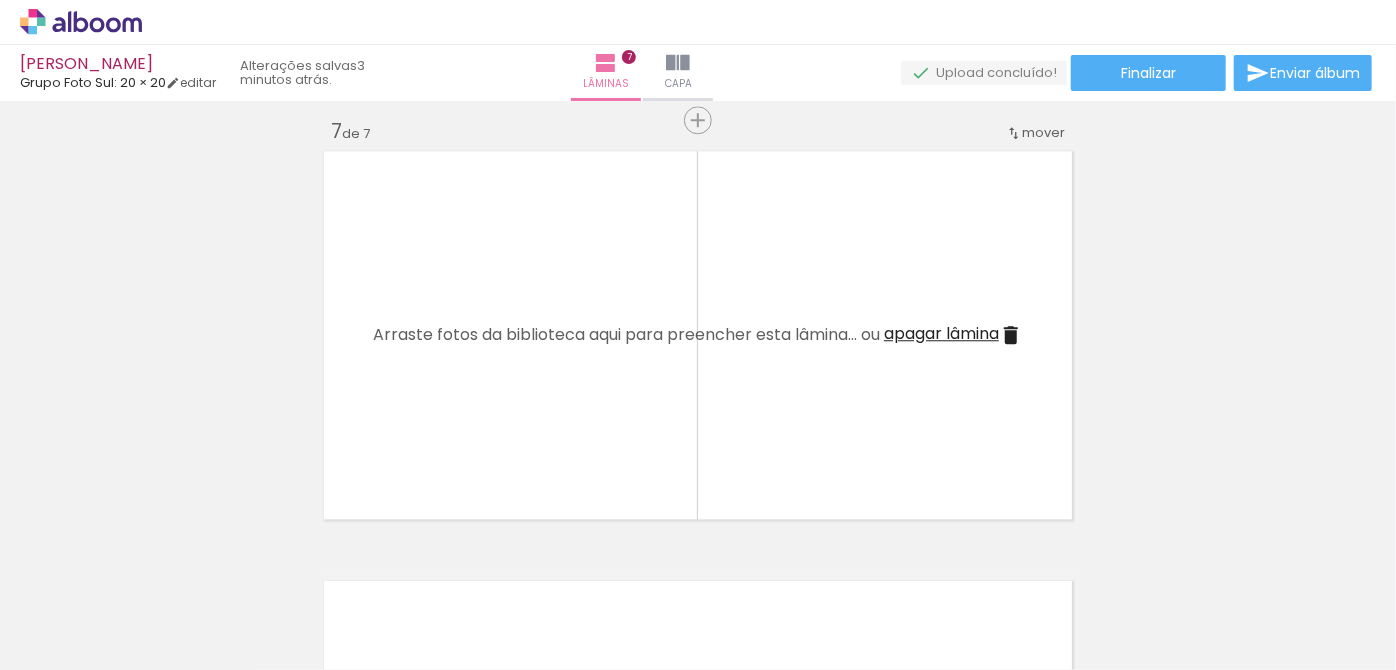 click on "apagar lâmina" at bounding box center (941, 333) 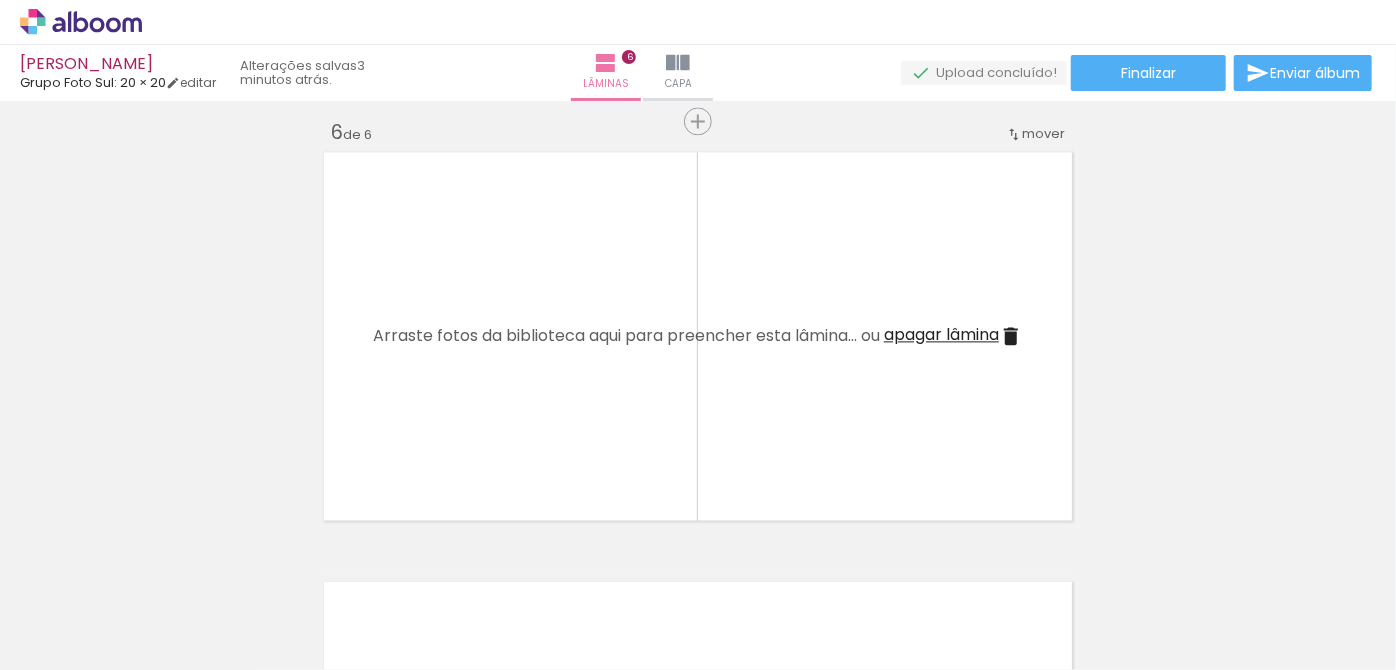 scroll, scrollTop: 1890, scrollLeft: 0, axis: vertical 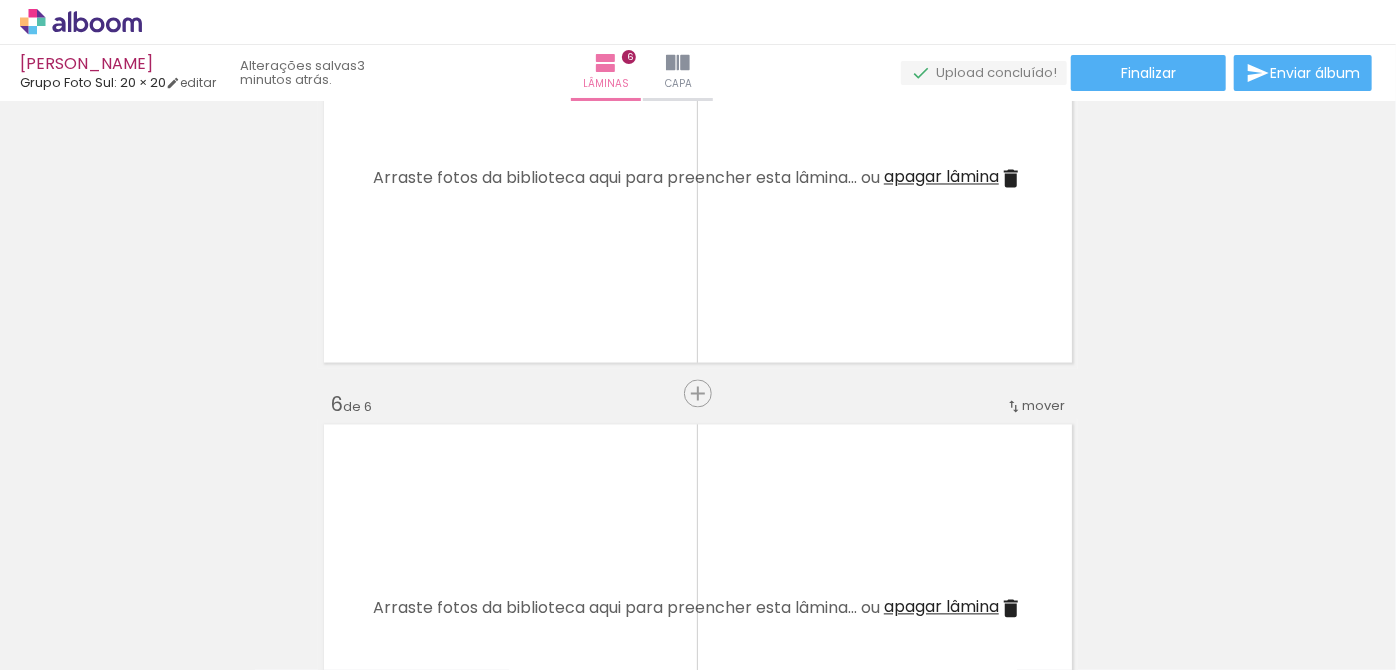 click on "apagar lâmina" at bounding box center [941, 177] 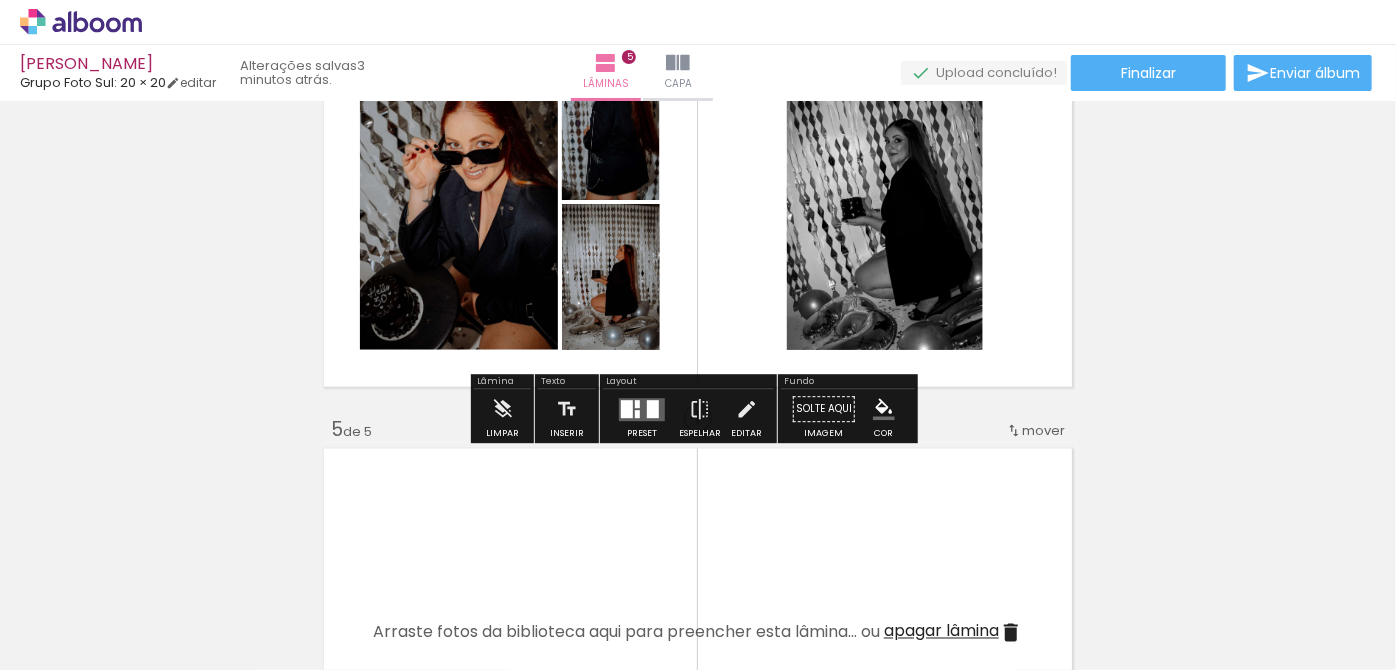 scroll, scrollTop: 1709, scrollLeft: 0, axis: vertical 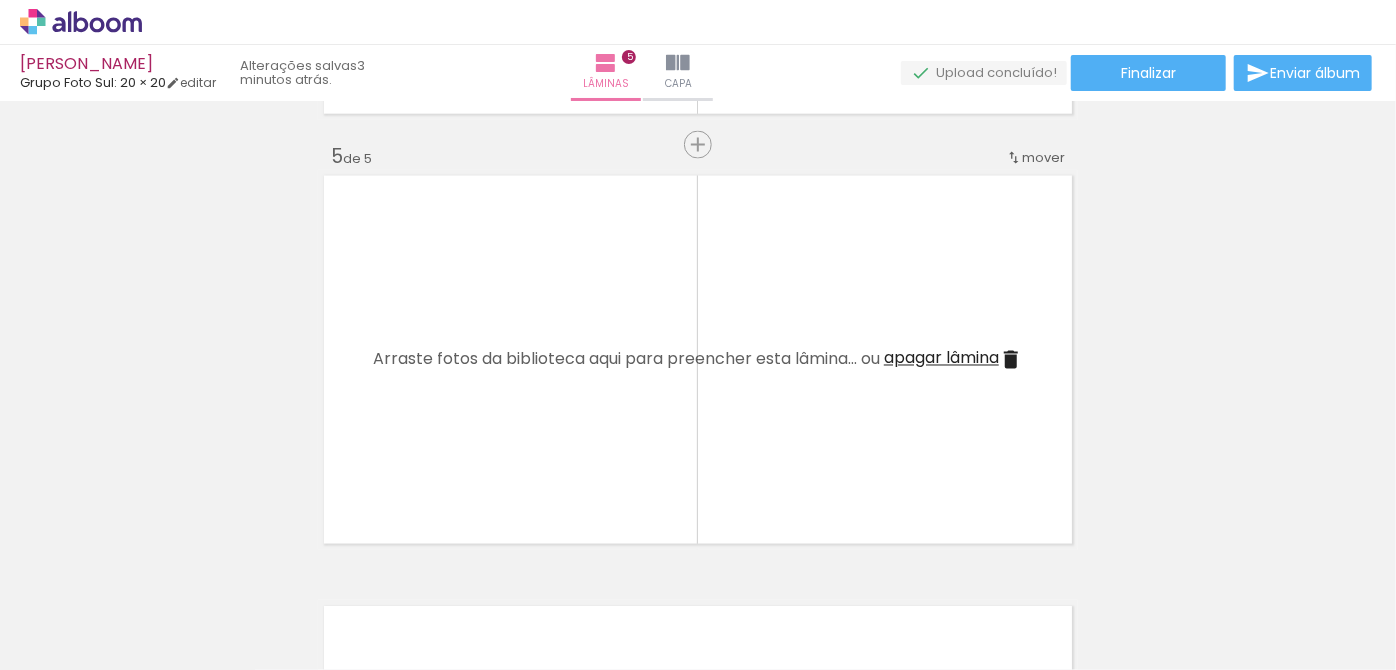 click at bounding box center [698, 360] 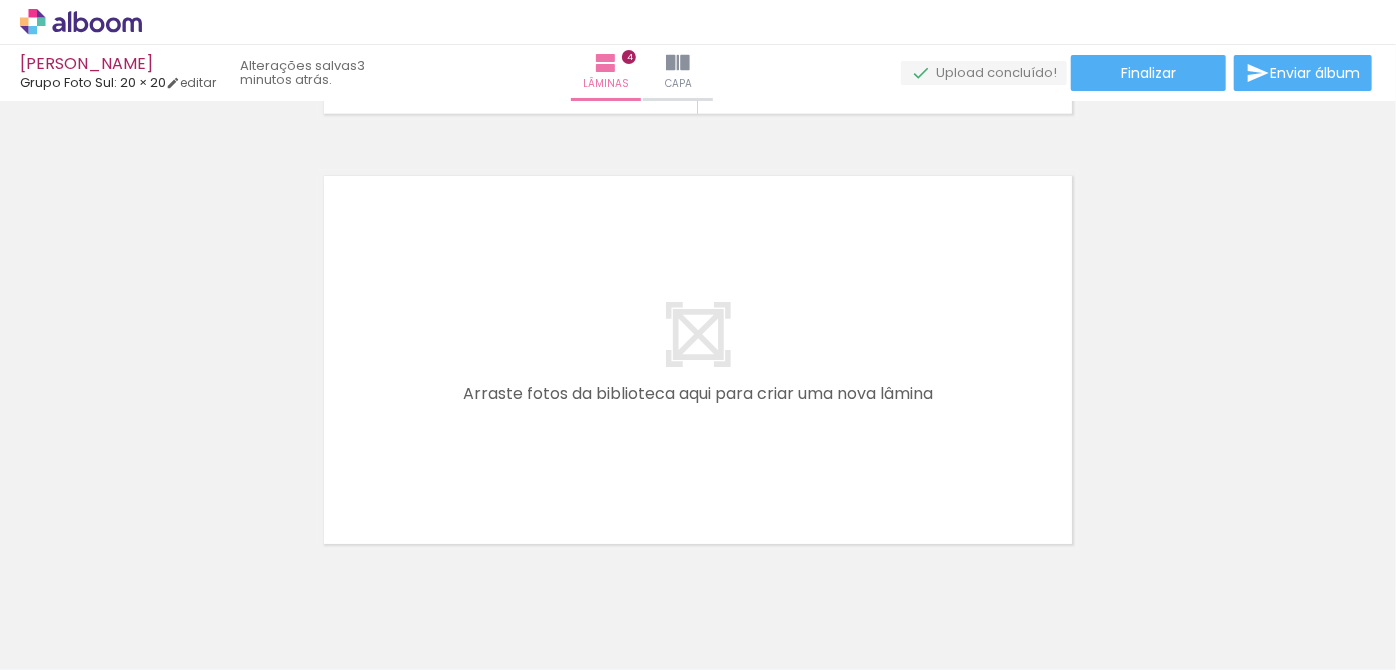 scroll, scrollTop: 1436, scrollLeft: 0, axis: vertical 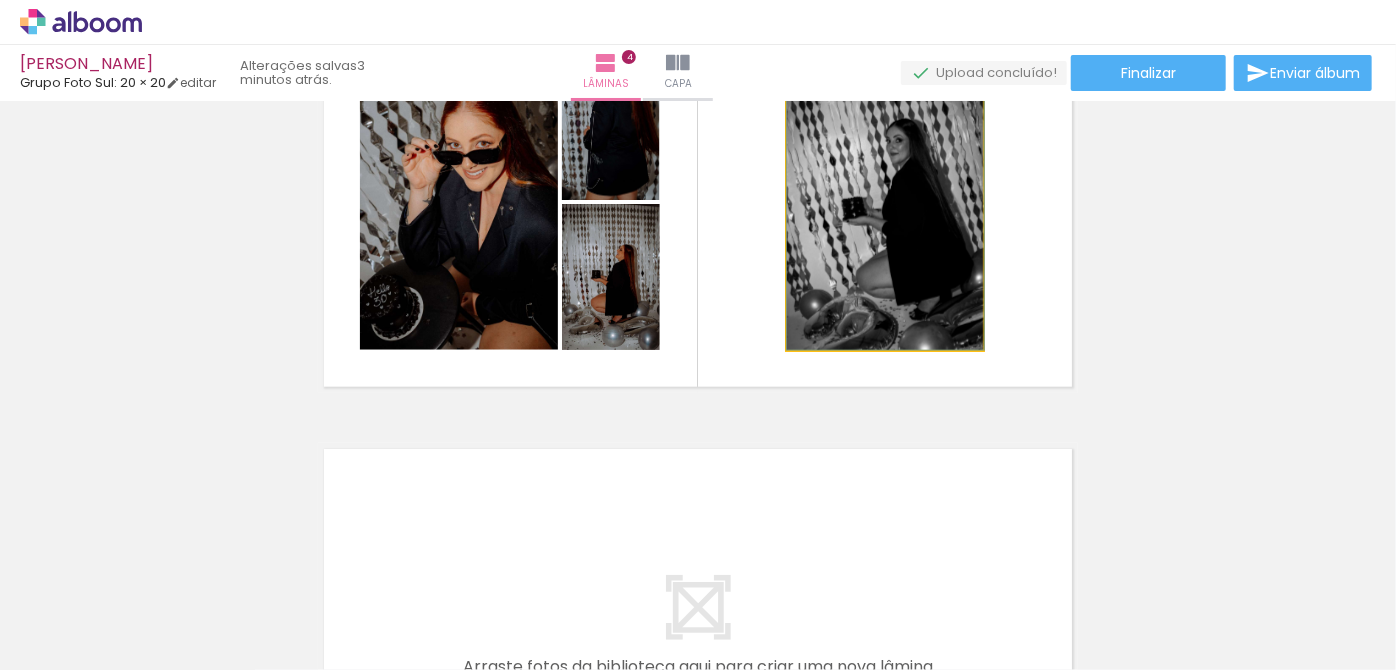drag, startPoint x: 896, startPoint y: 261, endPoint x: 962, endPoint y: 243, distance: 68.41052 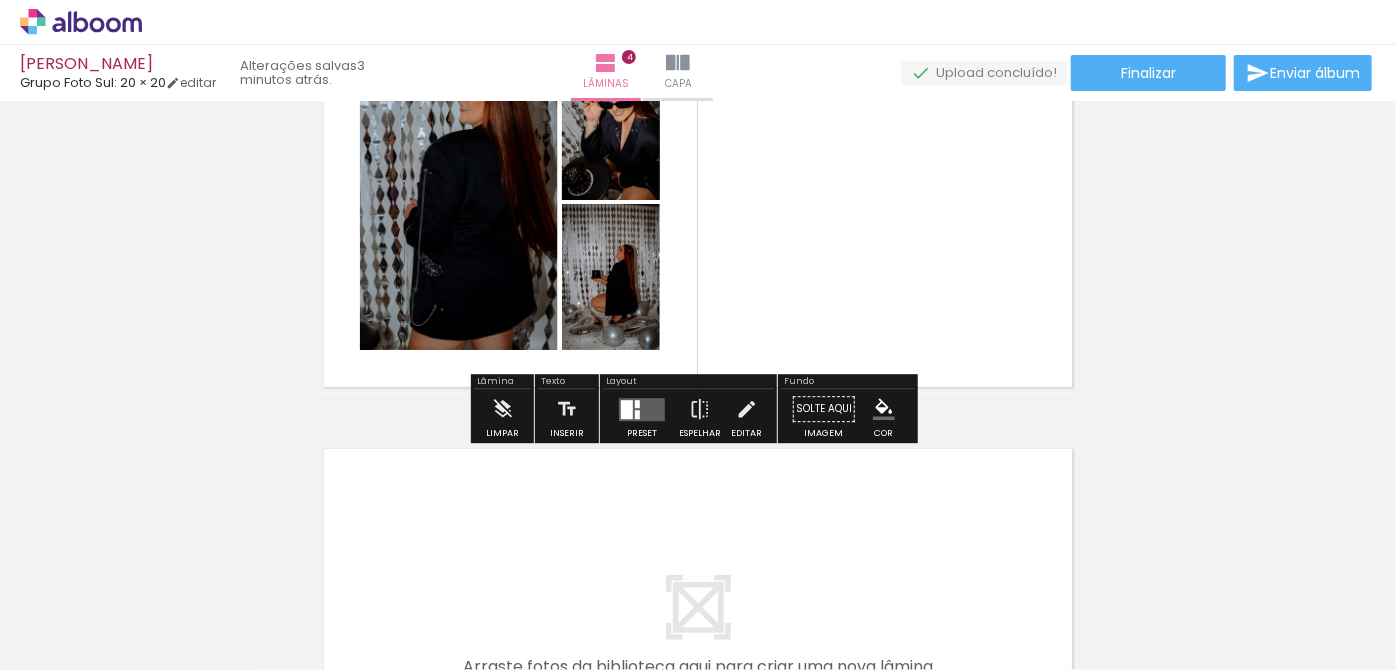 drag, startPoint x: 616, startPoint y: 279, endPoint x: 1069, endPoint y: 266, distance: 453.1865 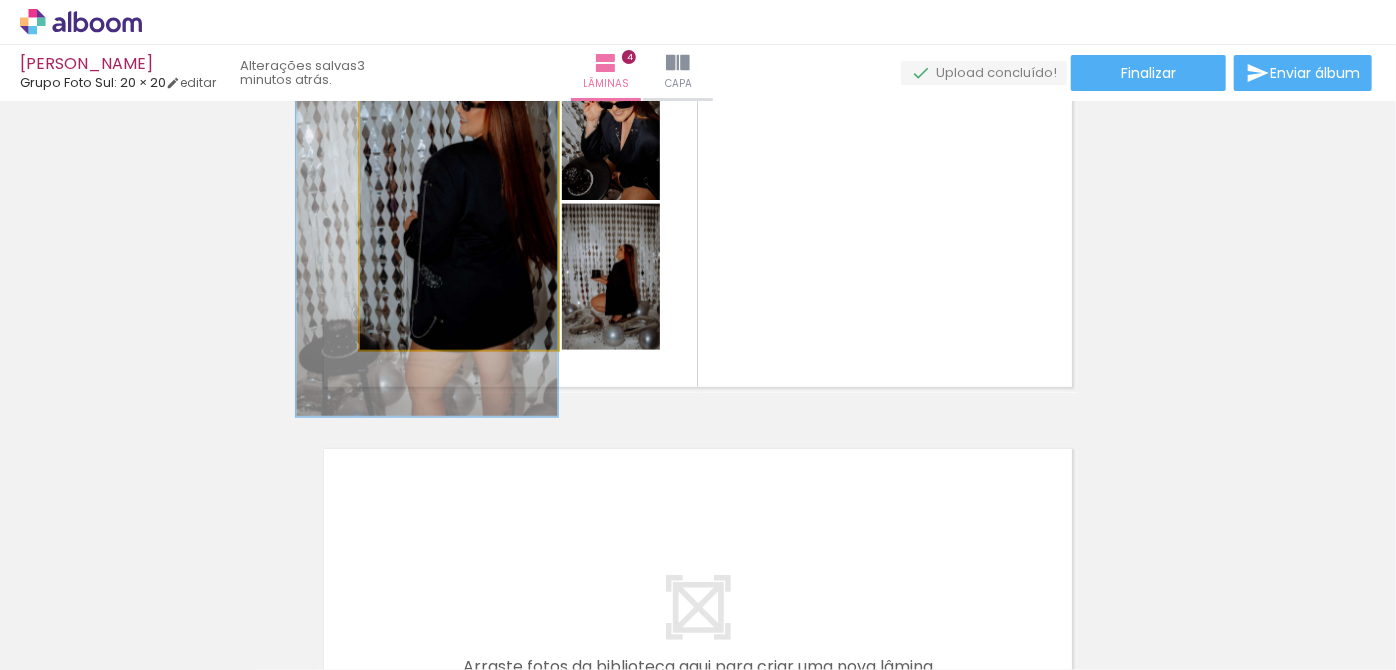 drag, startPoint x: 534, startPoint y: 275, endPoint x: 370, endPoint y: 340, distance: 176.41145 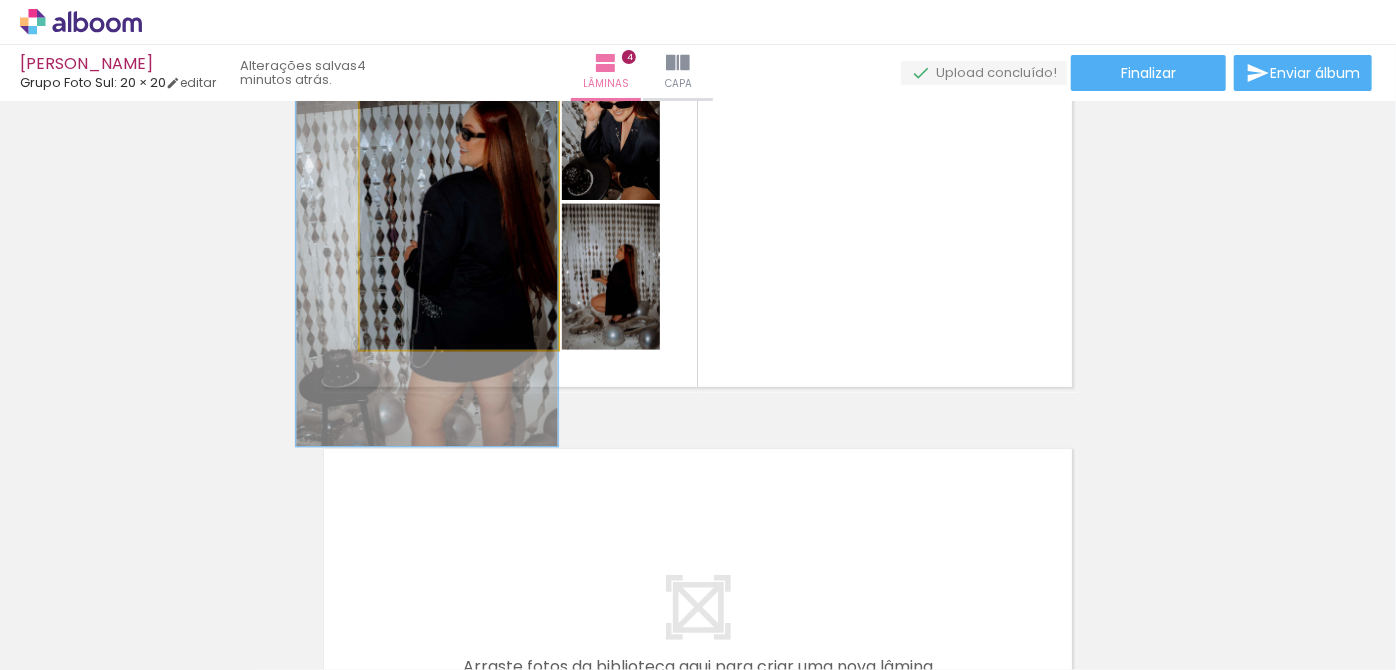 drag, startPoint x: 453, startPoint y: 254, endPoint x: 370, endPoint y: 283, distance: 87.92042 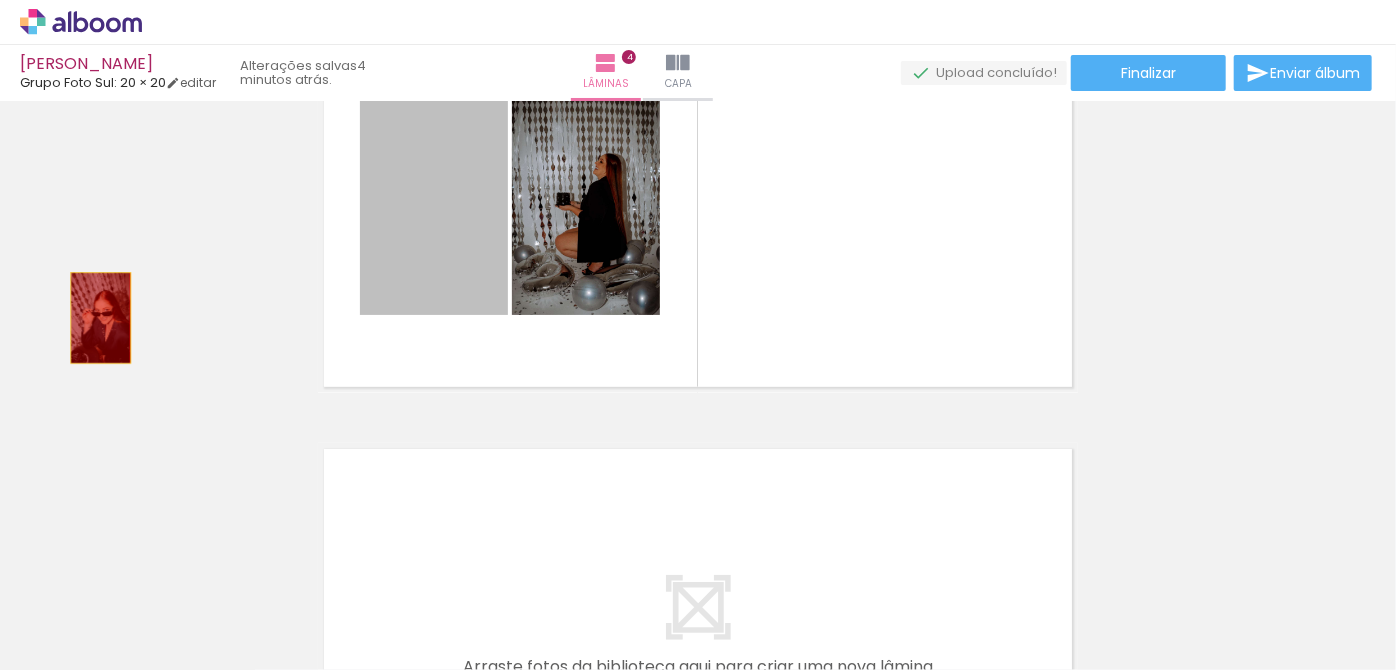 drag, startPoint x: 448, startPoint y: 243, endPoint x: 293, endPoint y: 271, distance: 157.50873 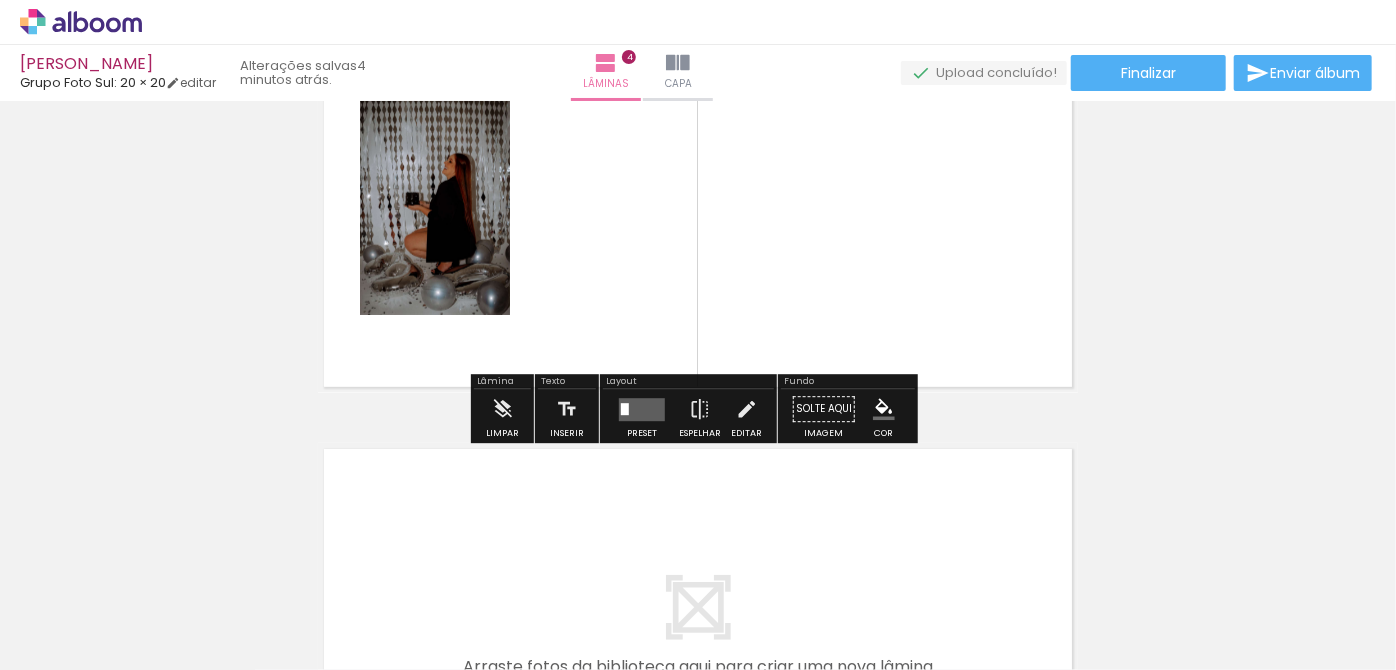 drag, startPoint x: 402, startPoint y: 249, endPoint x: 240, endPoint y: 334, distance: 182.94534 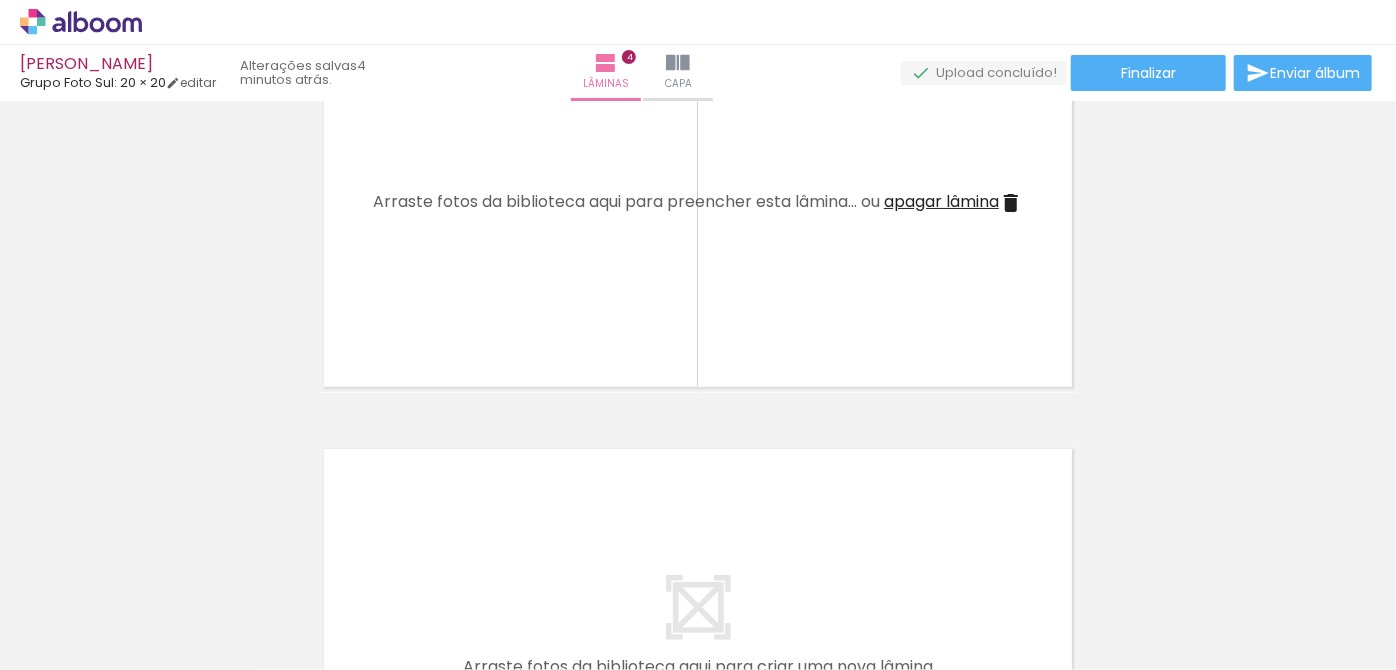click on "apagar lâmina" at bounding box center (941, 201) 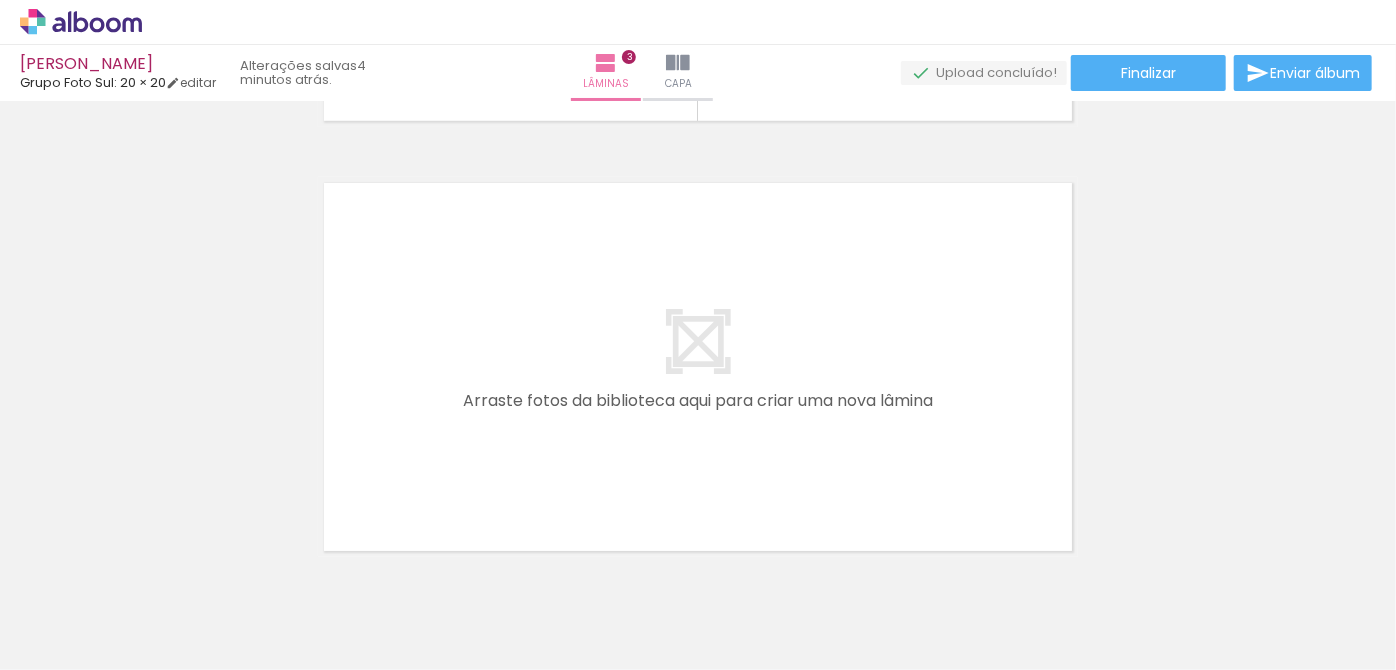 scroll, scrollTop: 1353, scrollLeft: 0, axis: vertical 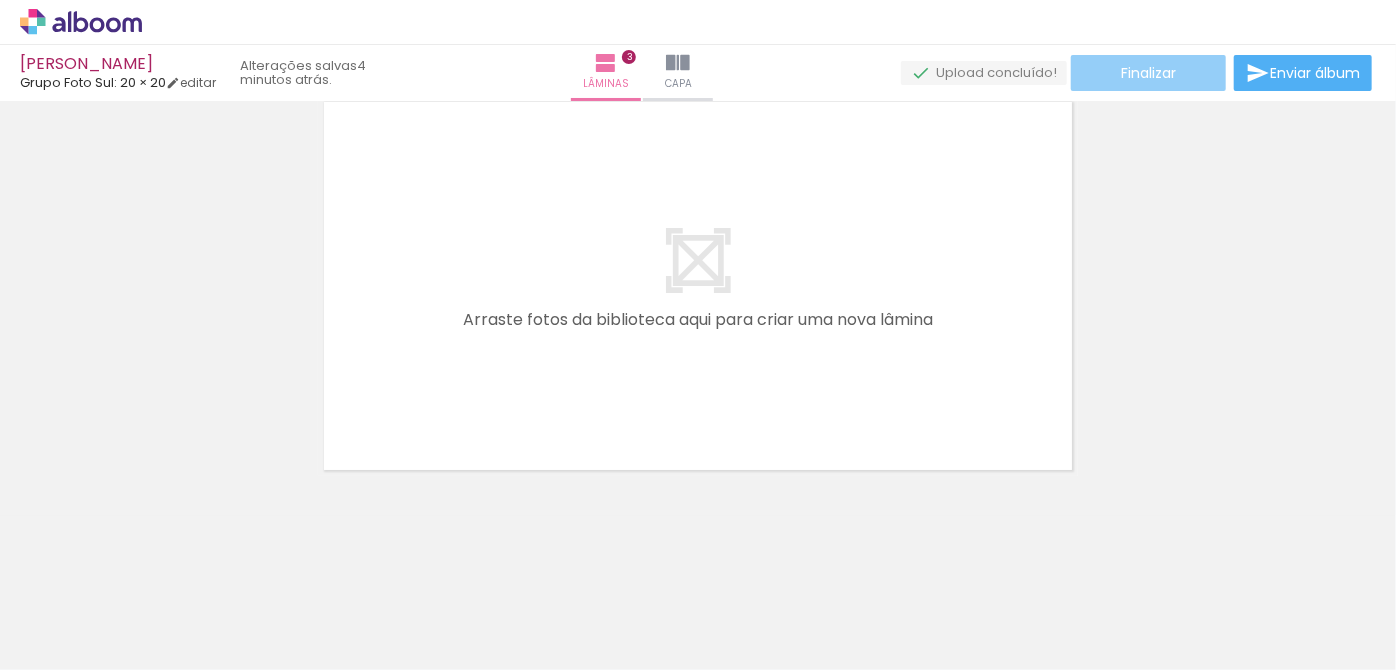 click on "Finalizar" 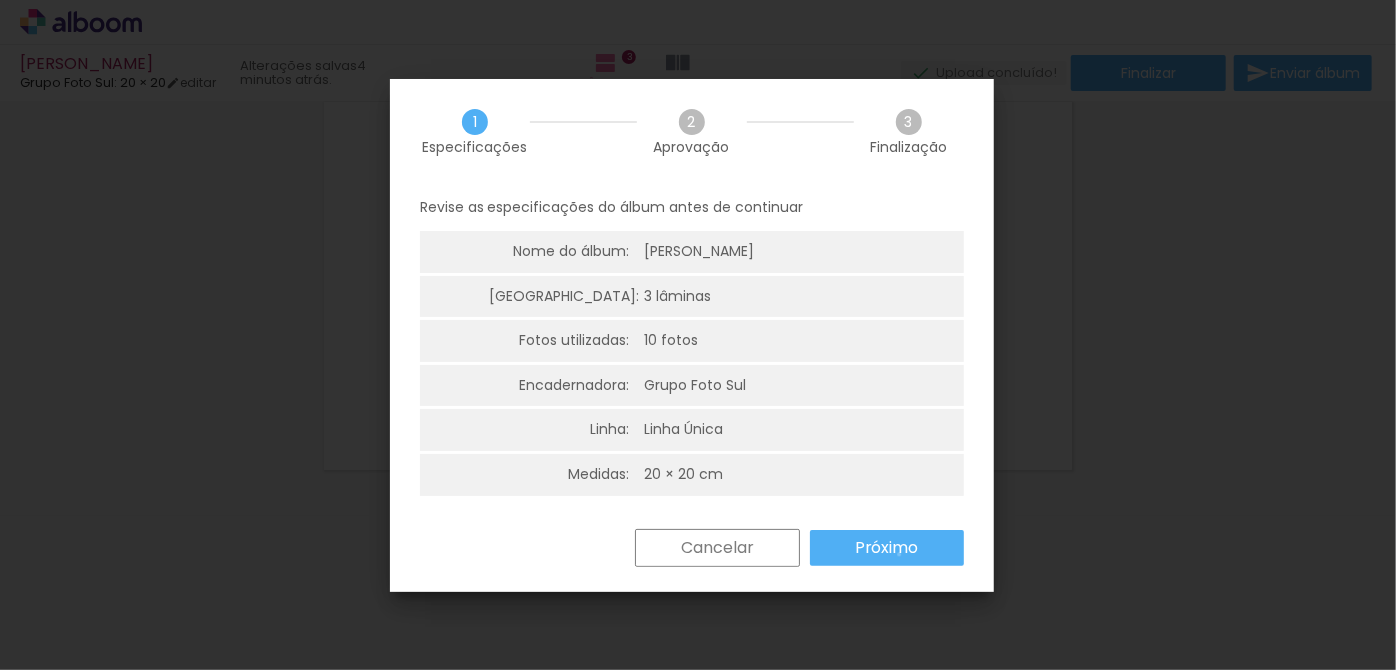 click on "Próximo" at bounding box center [0, 0] 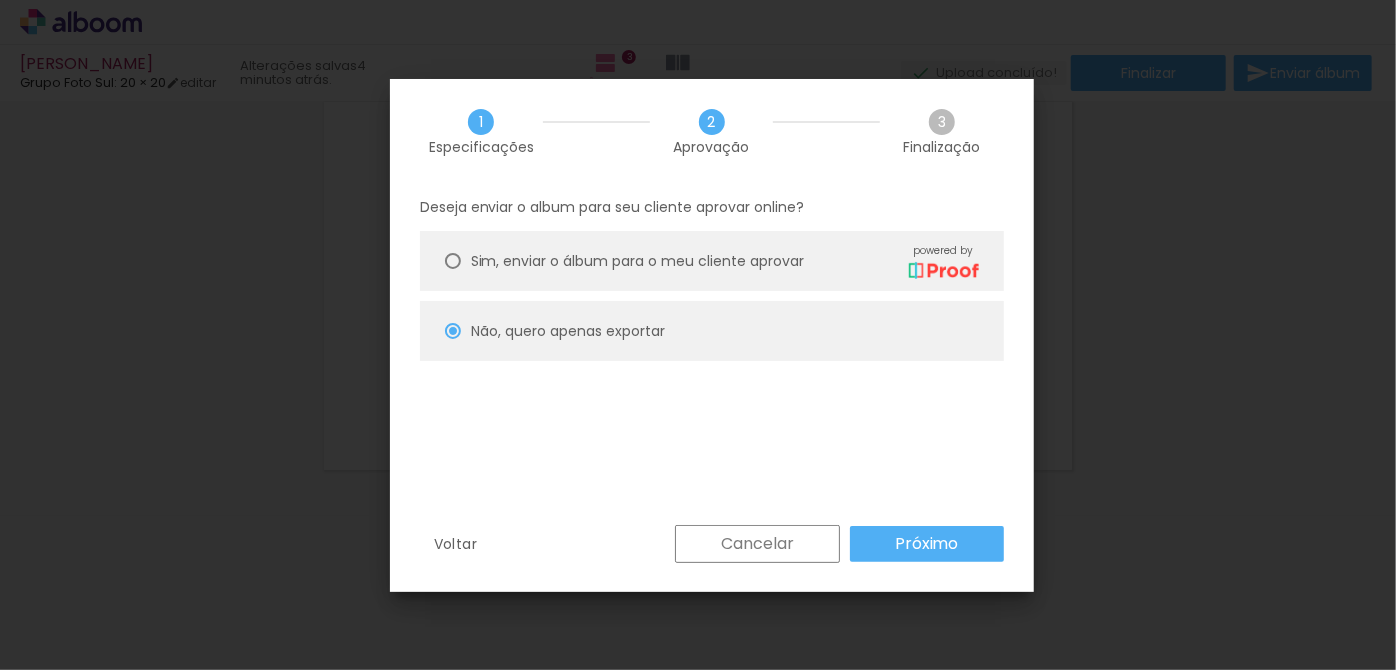click on "Próximo" at bounding box center [0, 0] 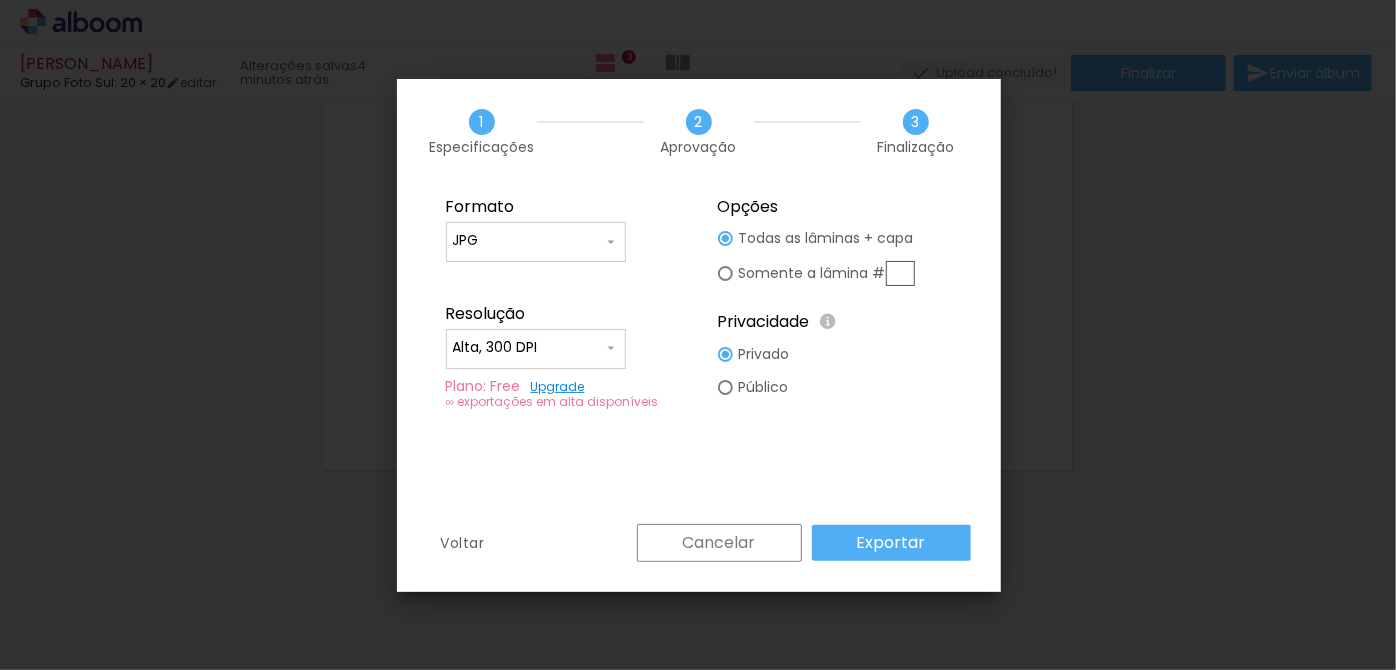 click on "Exportar" at bounding box center (0, 0) 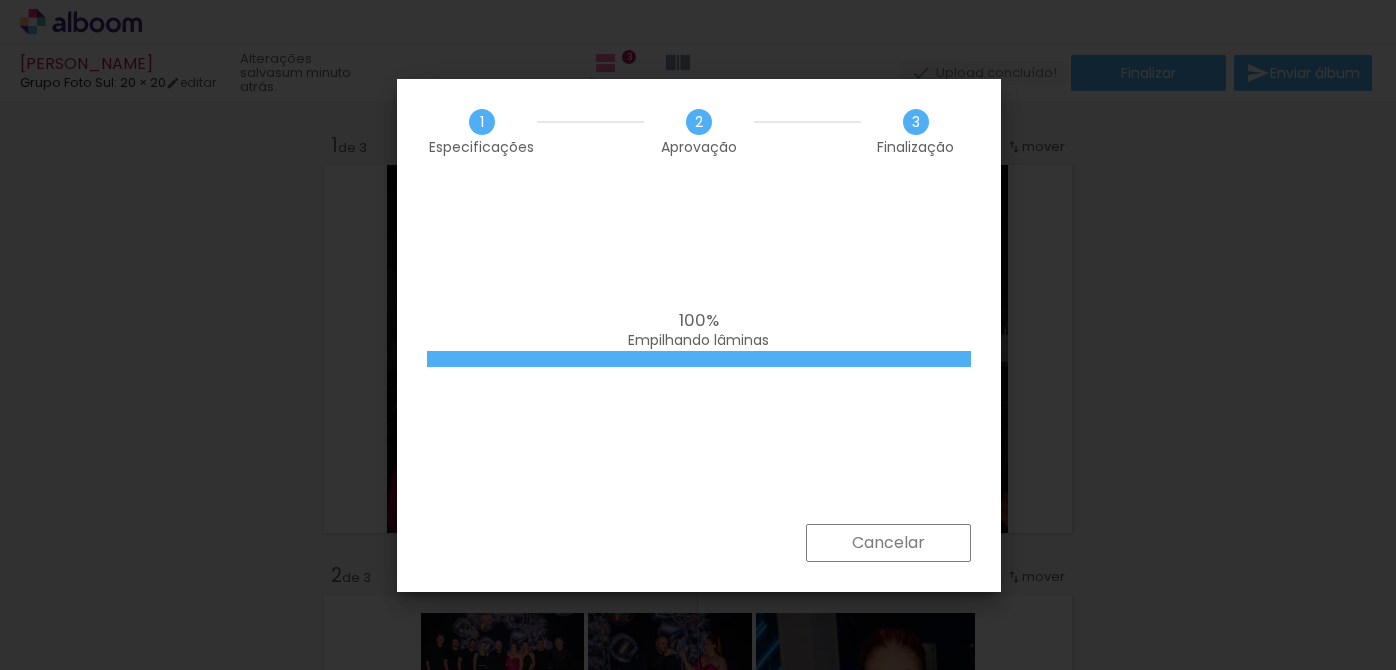scroll, scrollTop: 0, scrollLeft: 0, axis: both 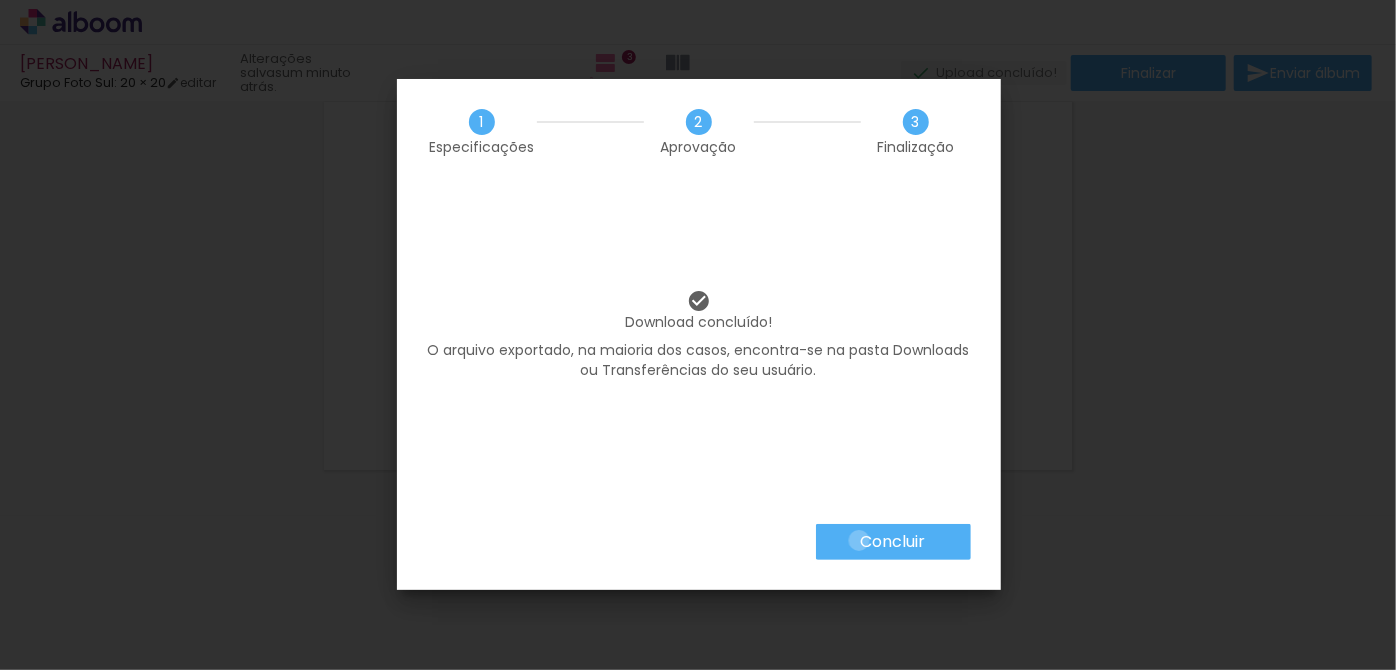 click on "Concluir" at bounding box center [893, 542] 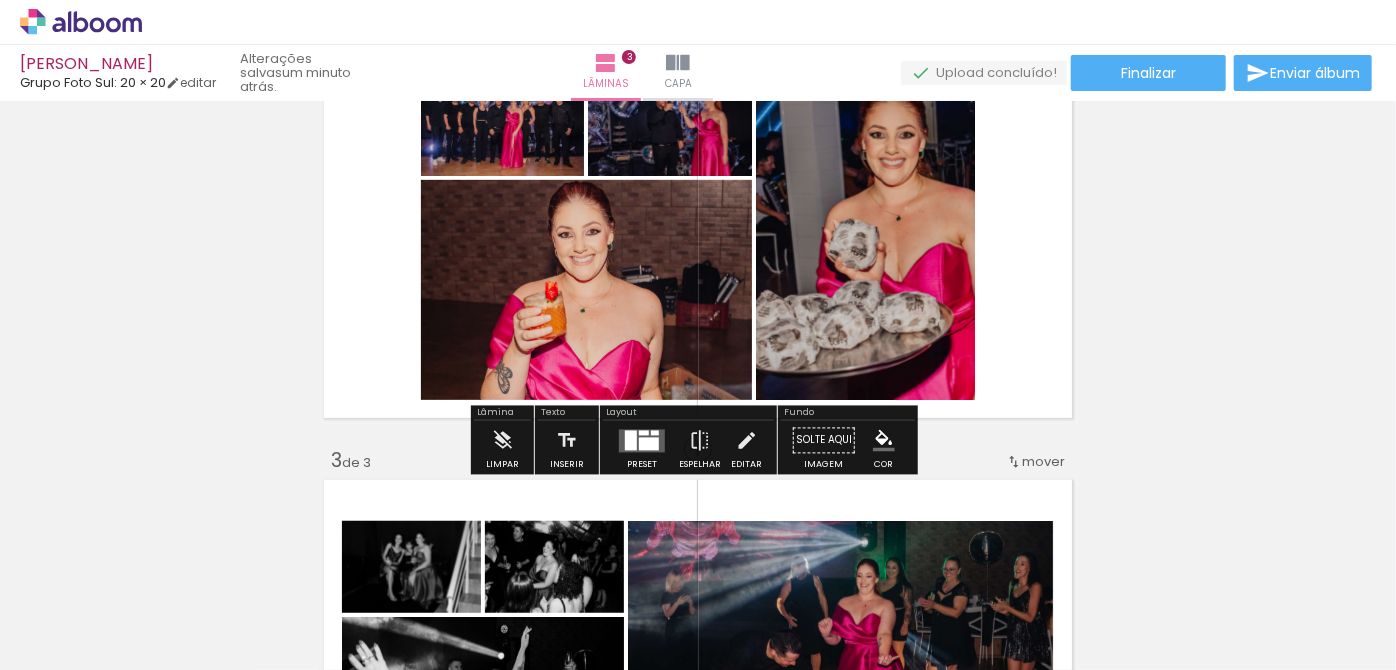 scroll, scrollTop: 818, scrollLeft: 0, axis: vertical 